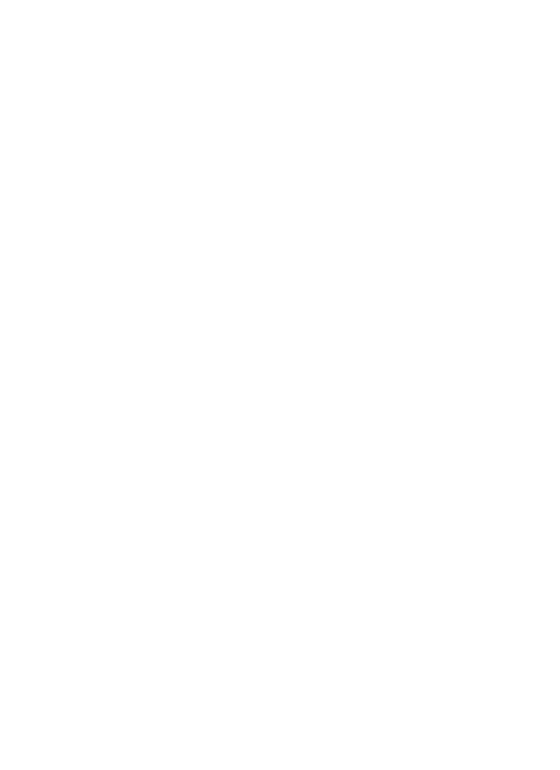 scroll, scrollTop: 0, scrollLeft: 0, axis: both 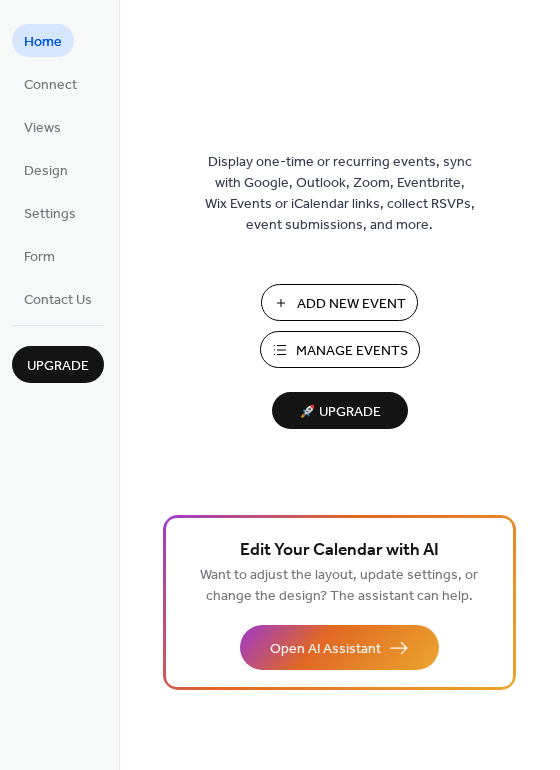 click on "Add New Event" at bounding box center (351, 304) 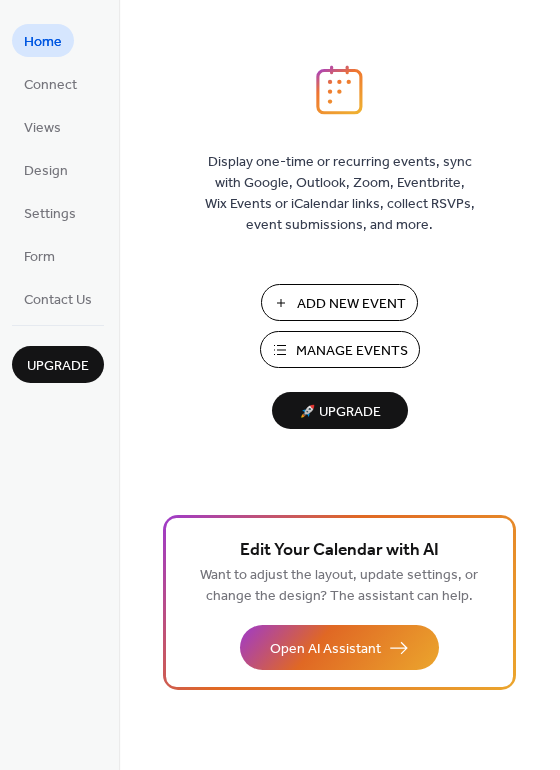 click on "Add New Event" at bounding box center [351, 304] 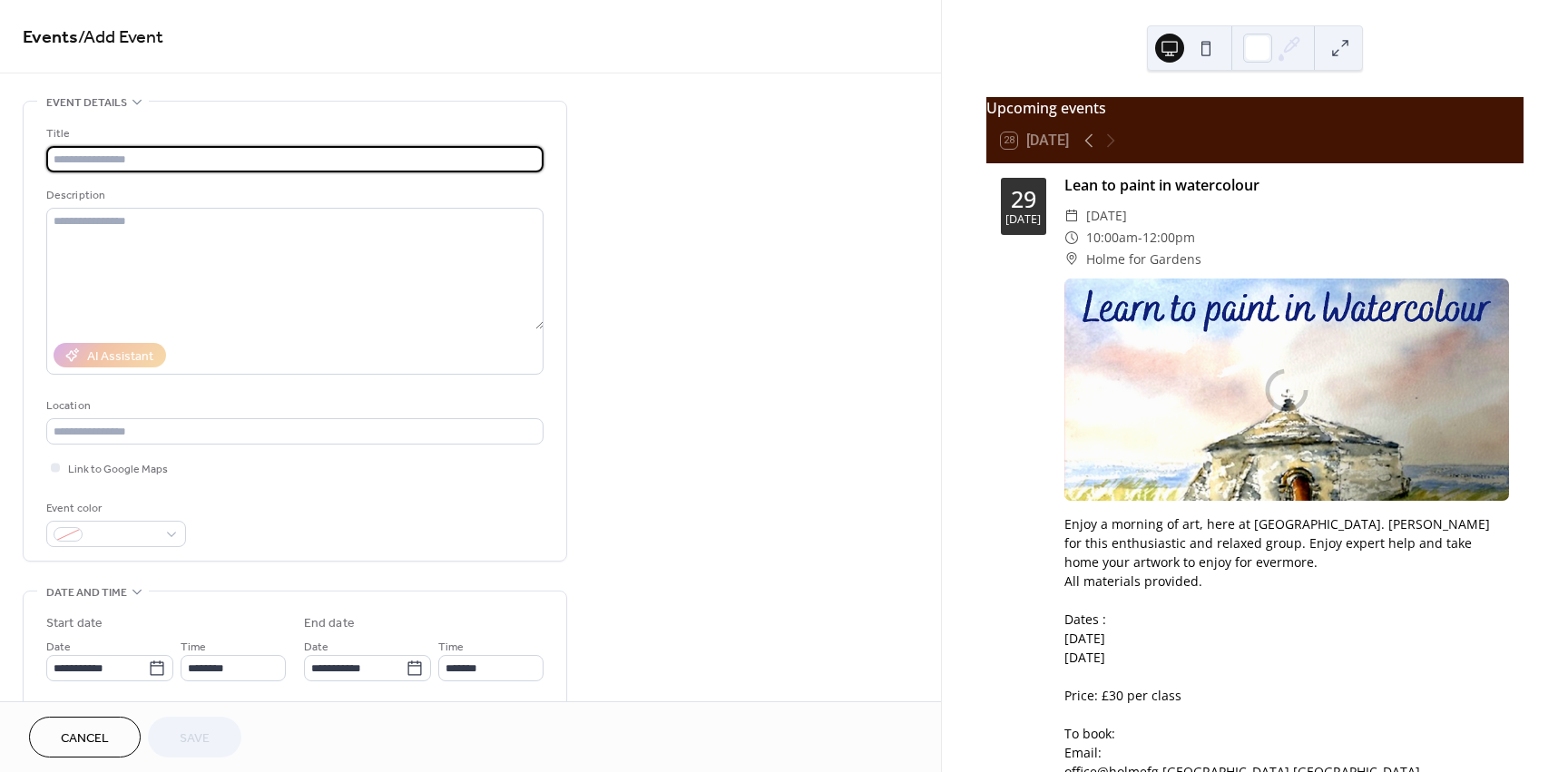 scroll, scrollTop: 0, scrollLeft: 0, axis: both 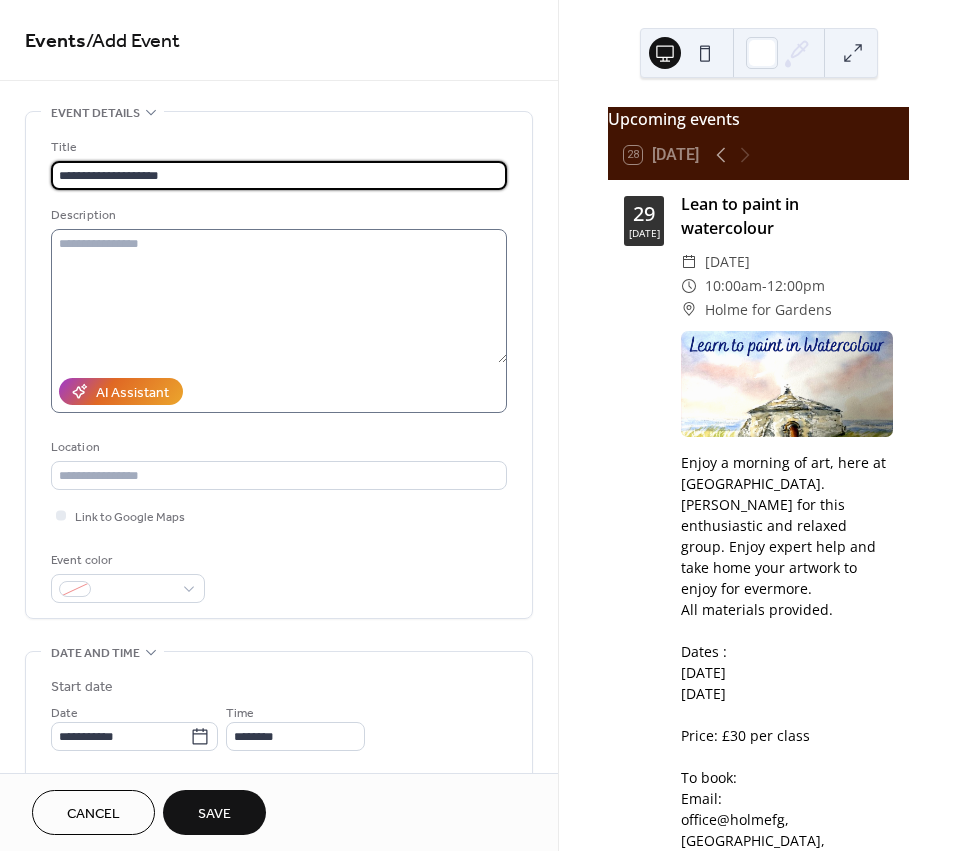 type on "**********" 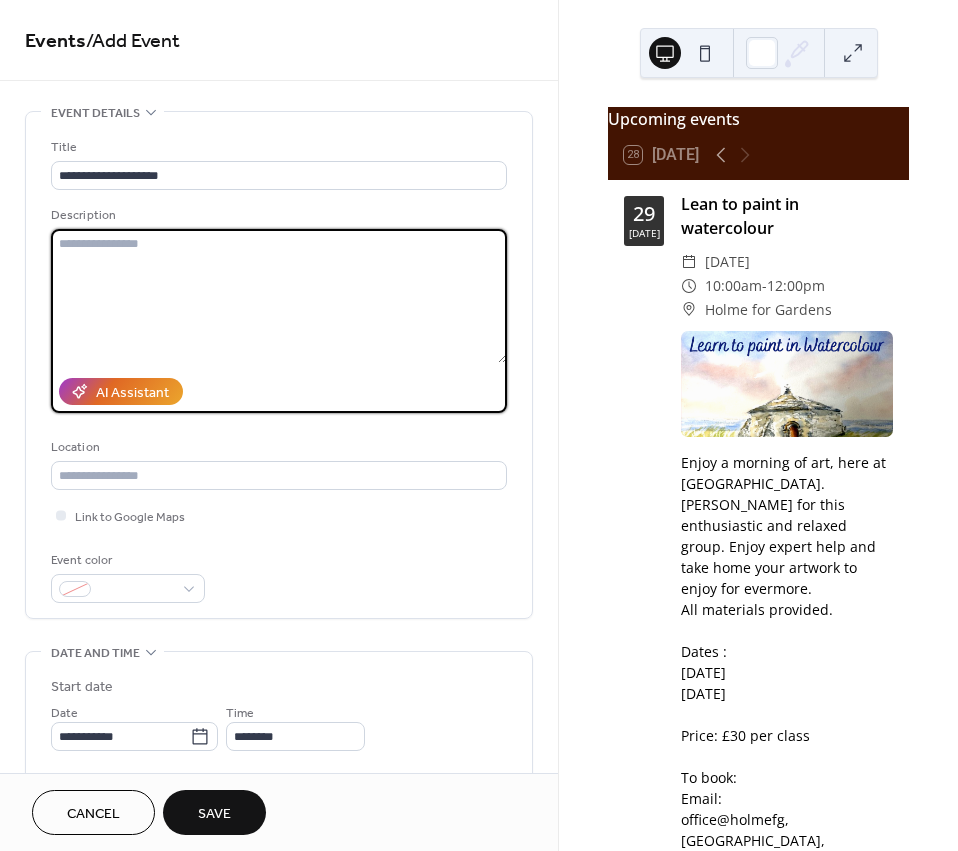 click at bounding box center [279, 296] 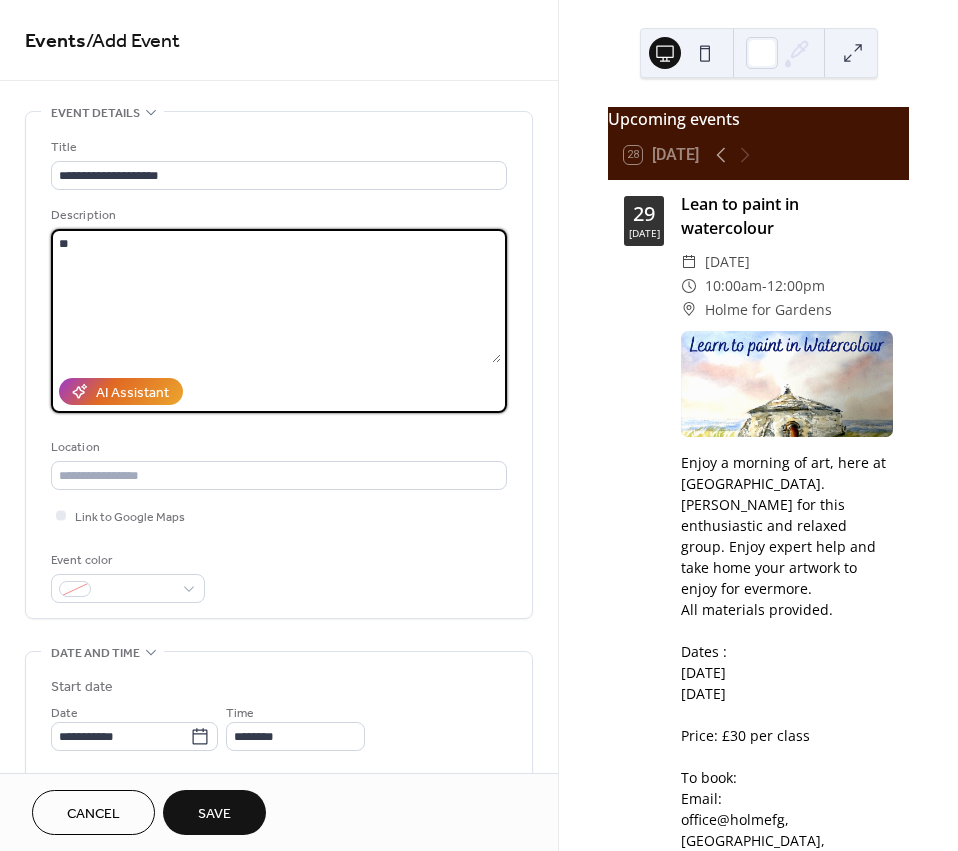 type on "*" 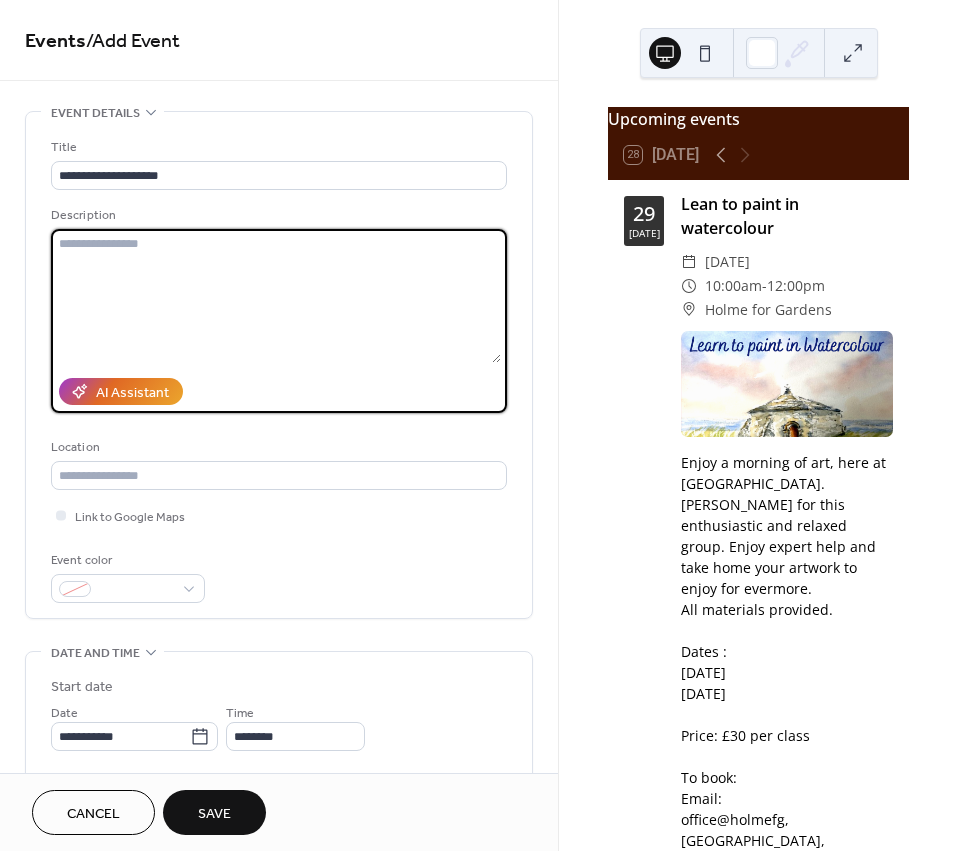 paste on "**********" 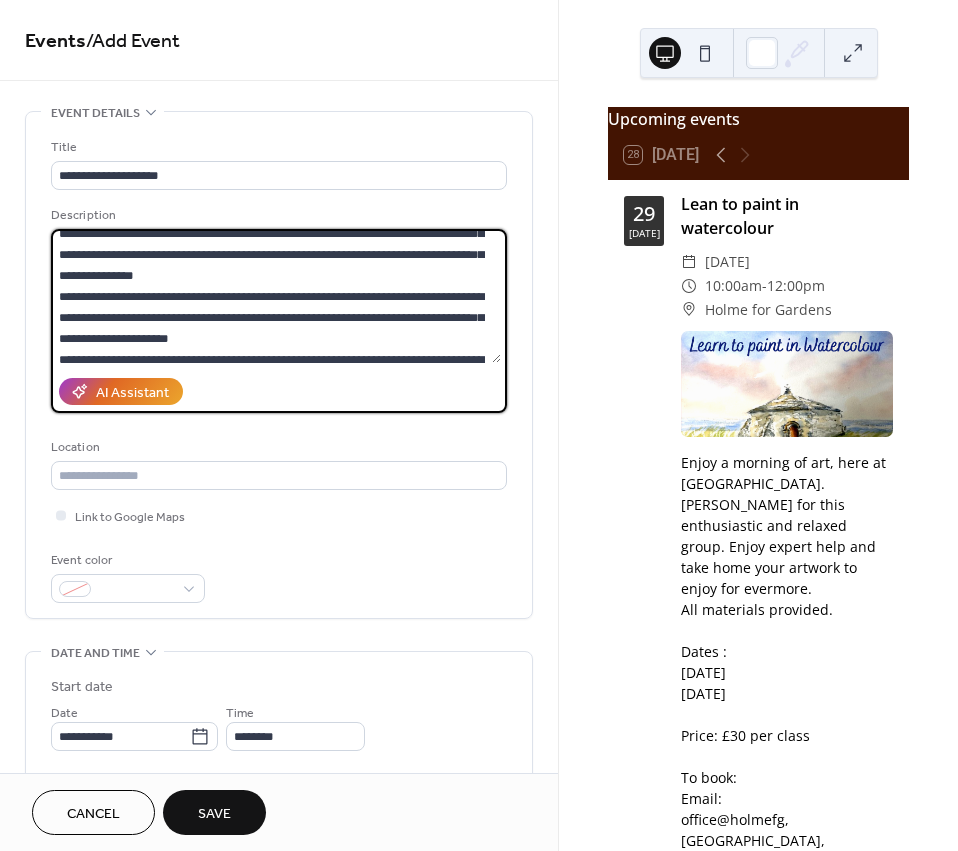 scroll, scrollTop: 210, scrollLeft: 0, axis: vertical 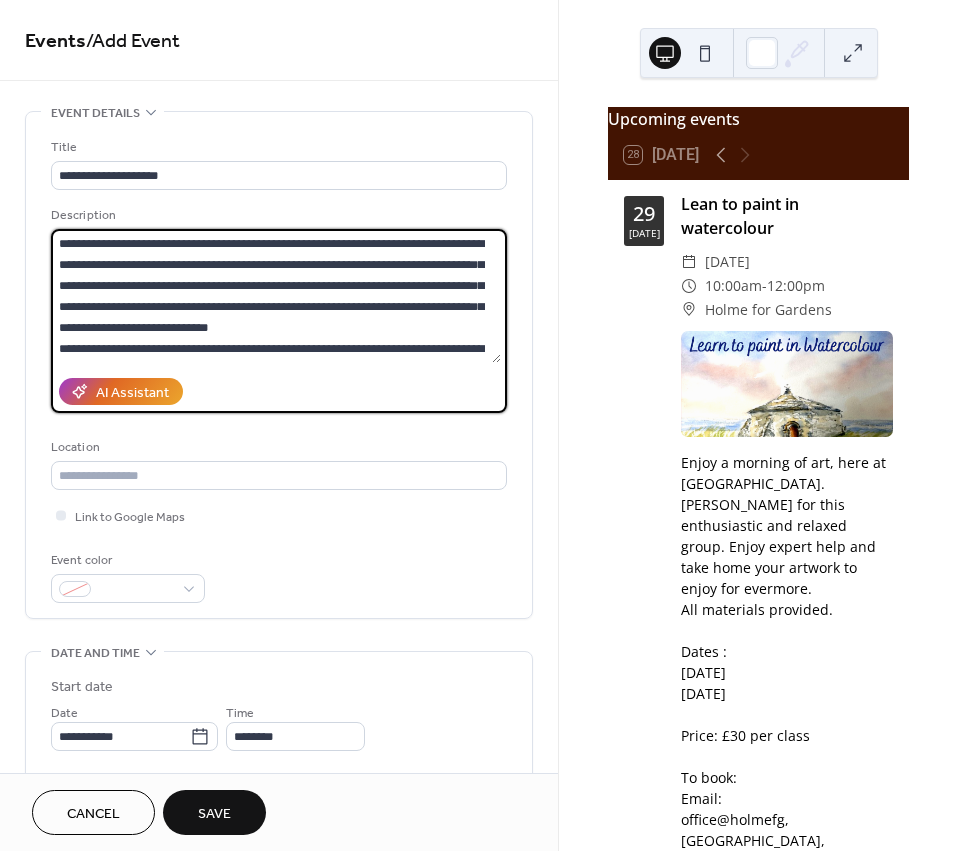 drag, startPoint x: 83, startPoint y: 272, endPoint x: -26, endPoint y: 87, distance: 214.72308 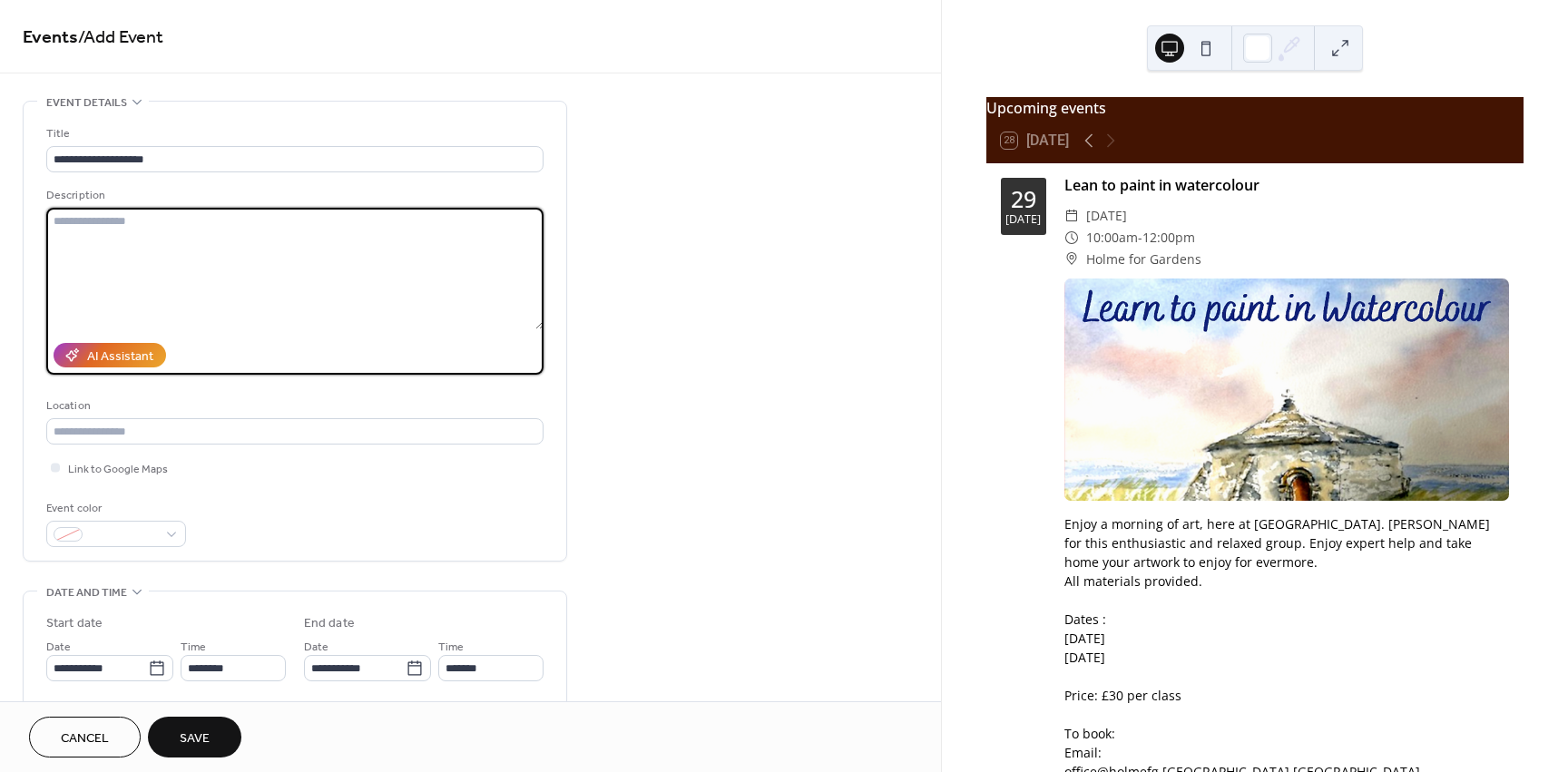 paste on "**********" 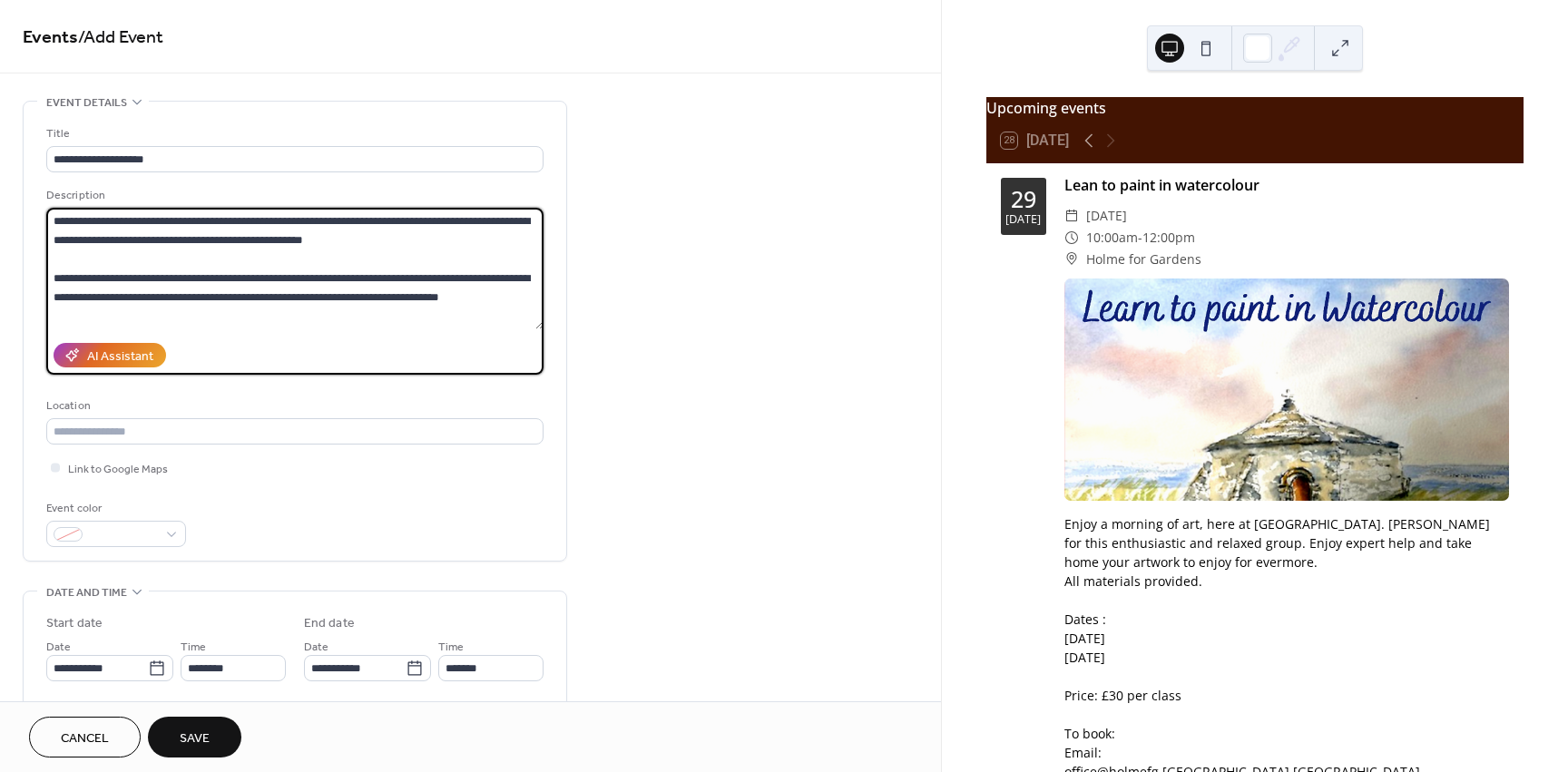 scroll, scrollTop: 454, scrollLeft: 0, axis: vertical 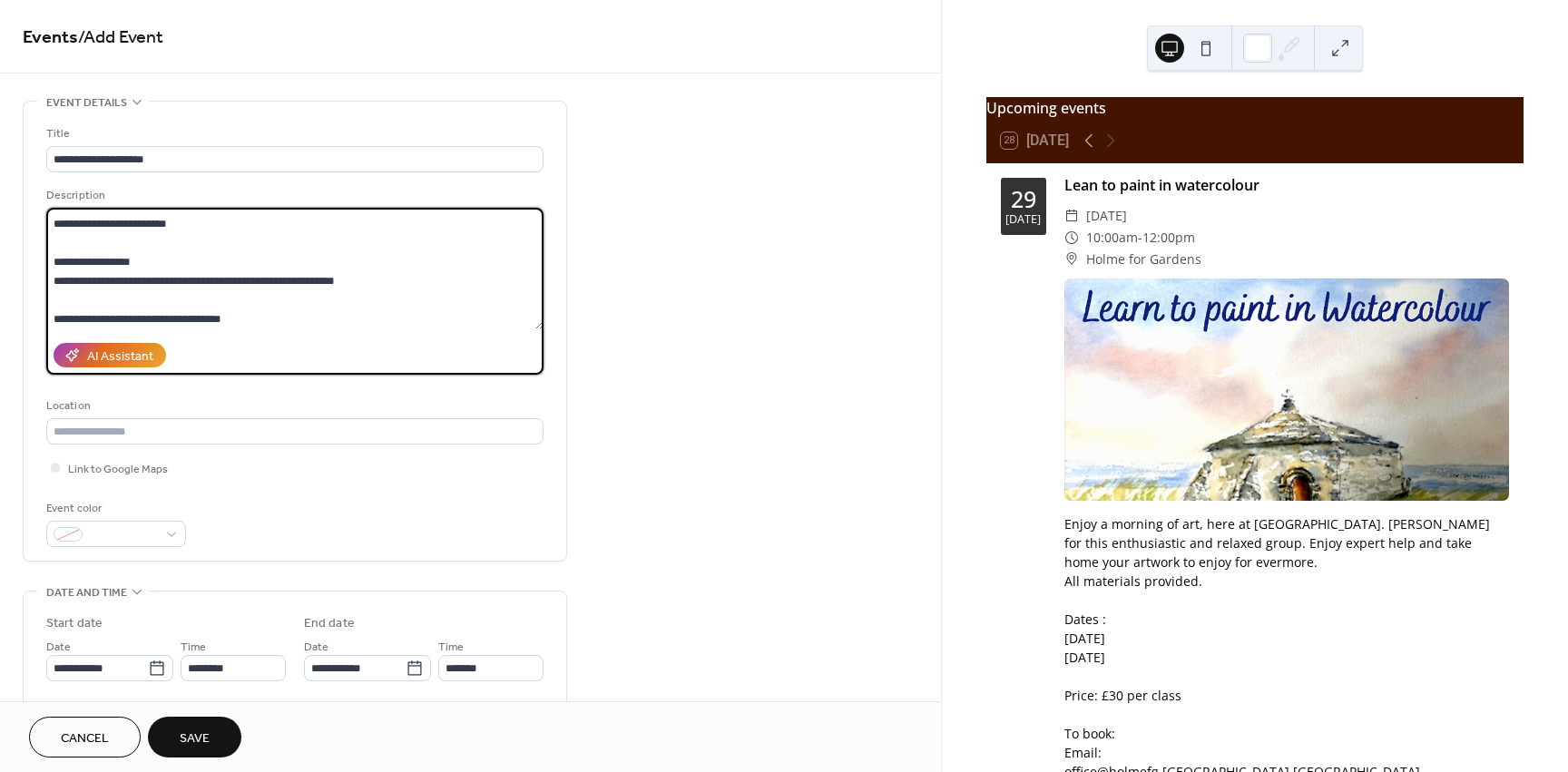 click at bounding box center (295, 269) 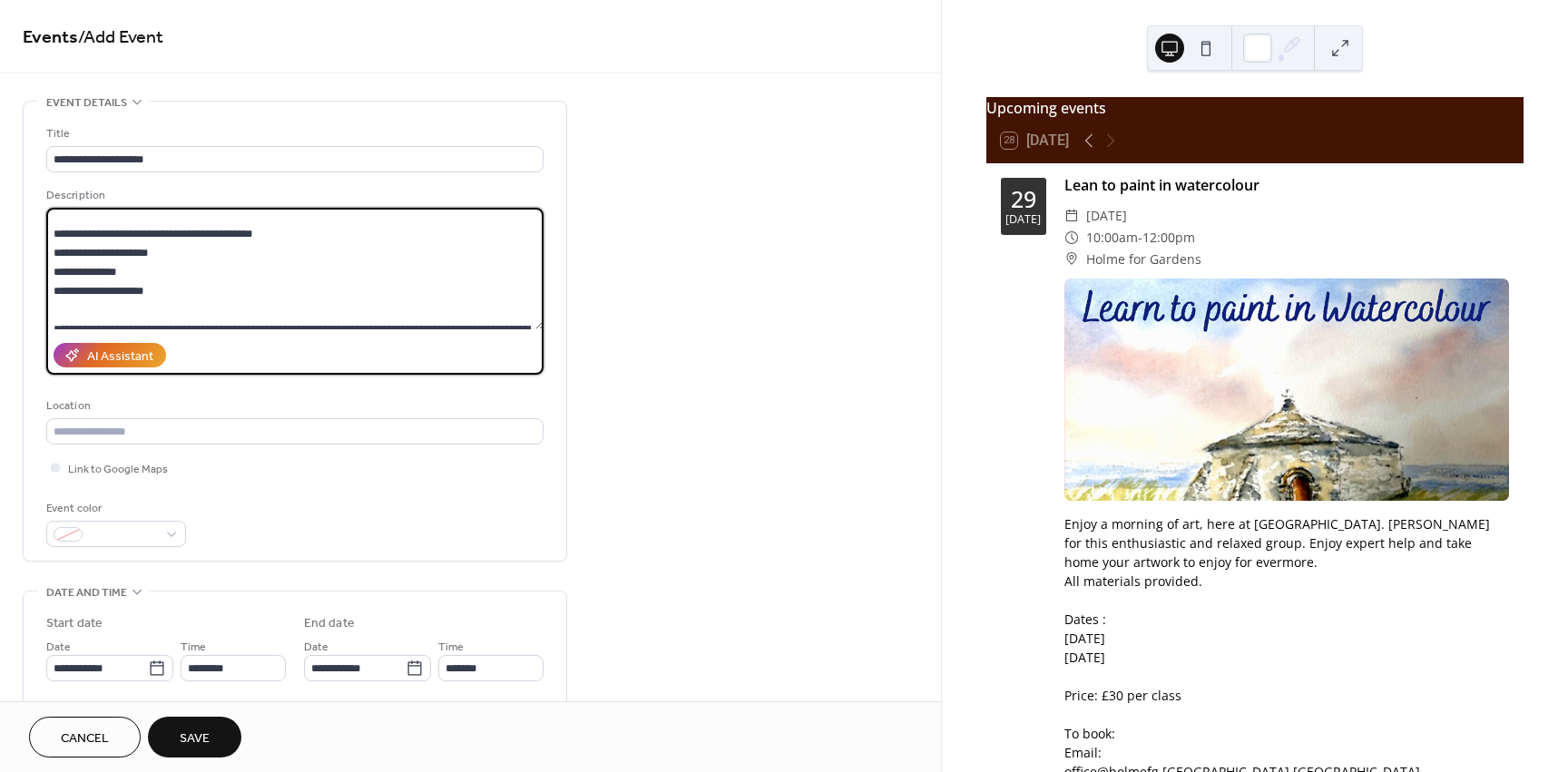 scroll, scrollTop: 364, scrollLeft: 0, axis: vertical 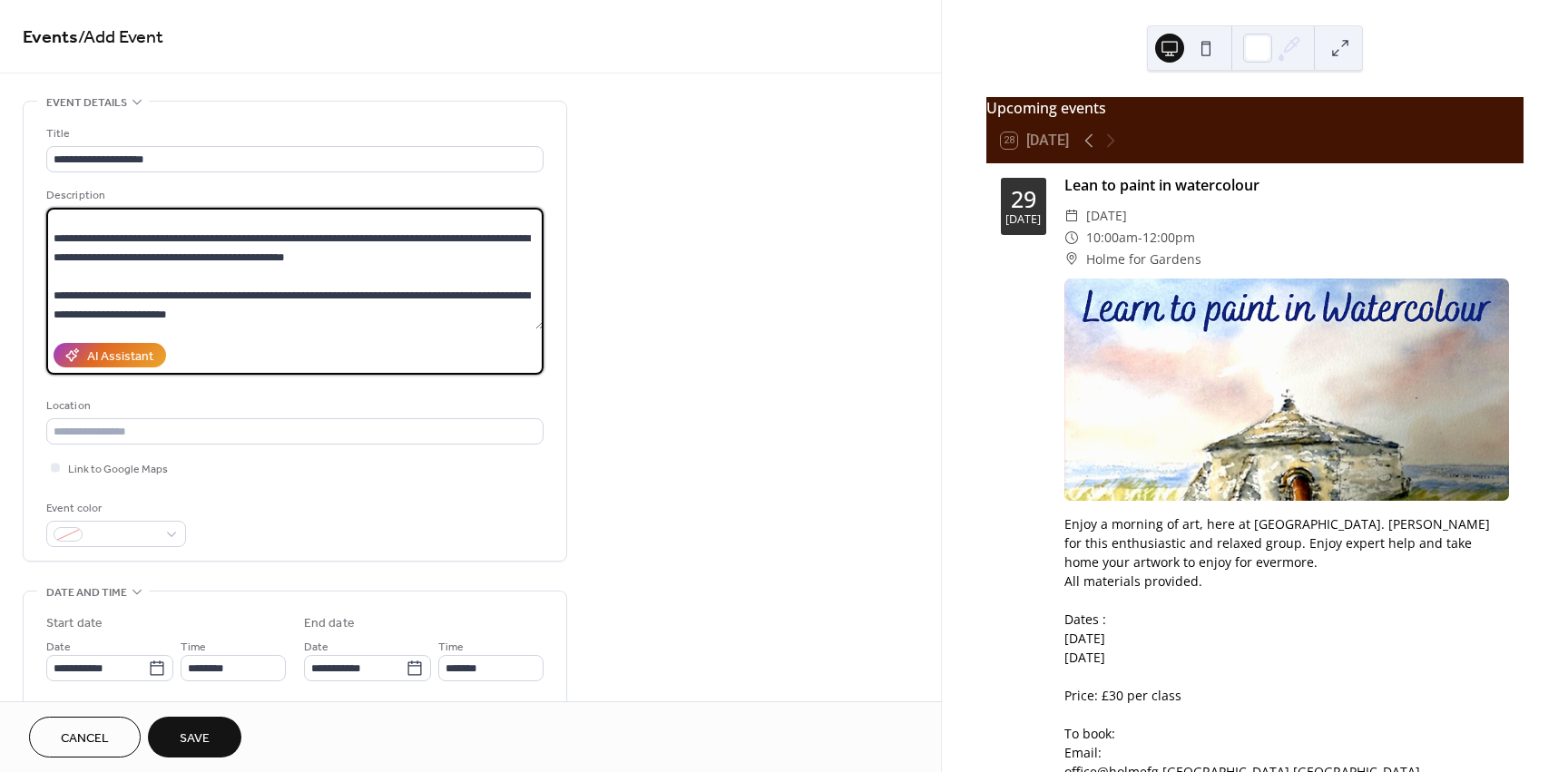 click at bounding box center (295, 269) 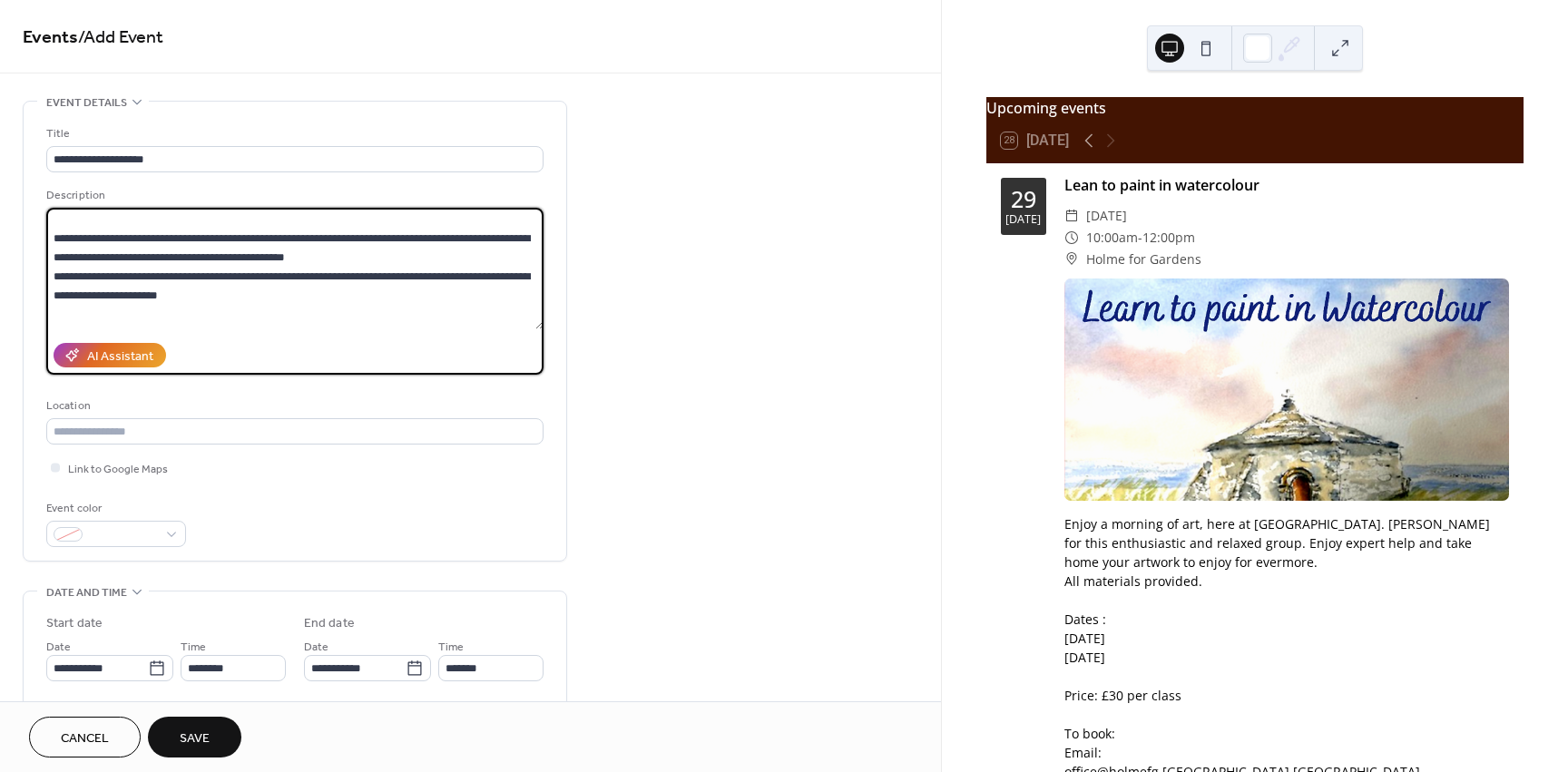 click at bounding box center (295, 269) 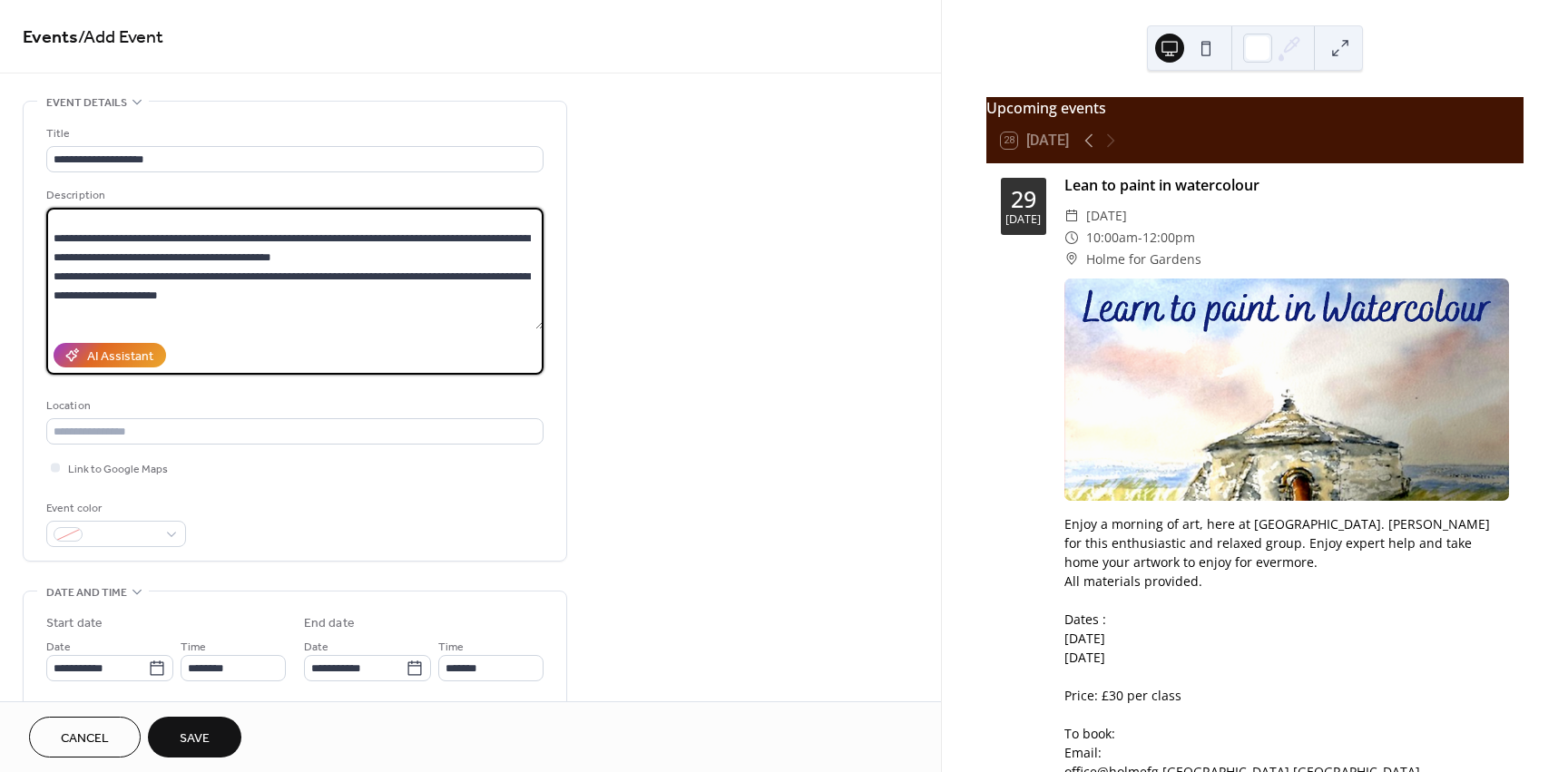 click at bounding box center (295, 269) 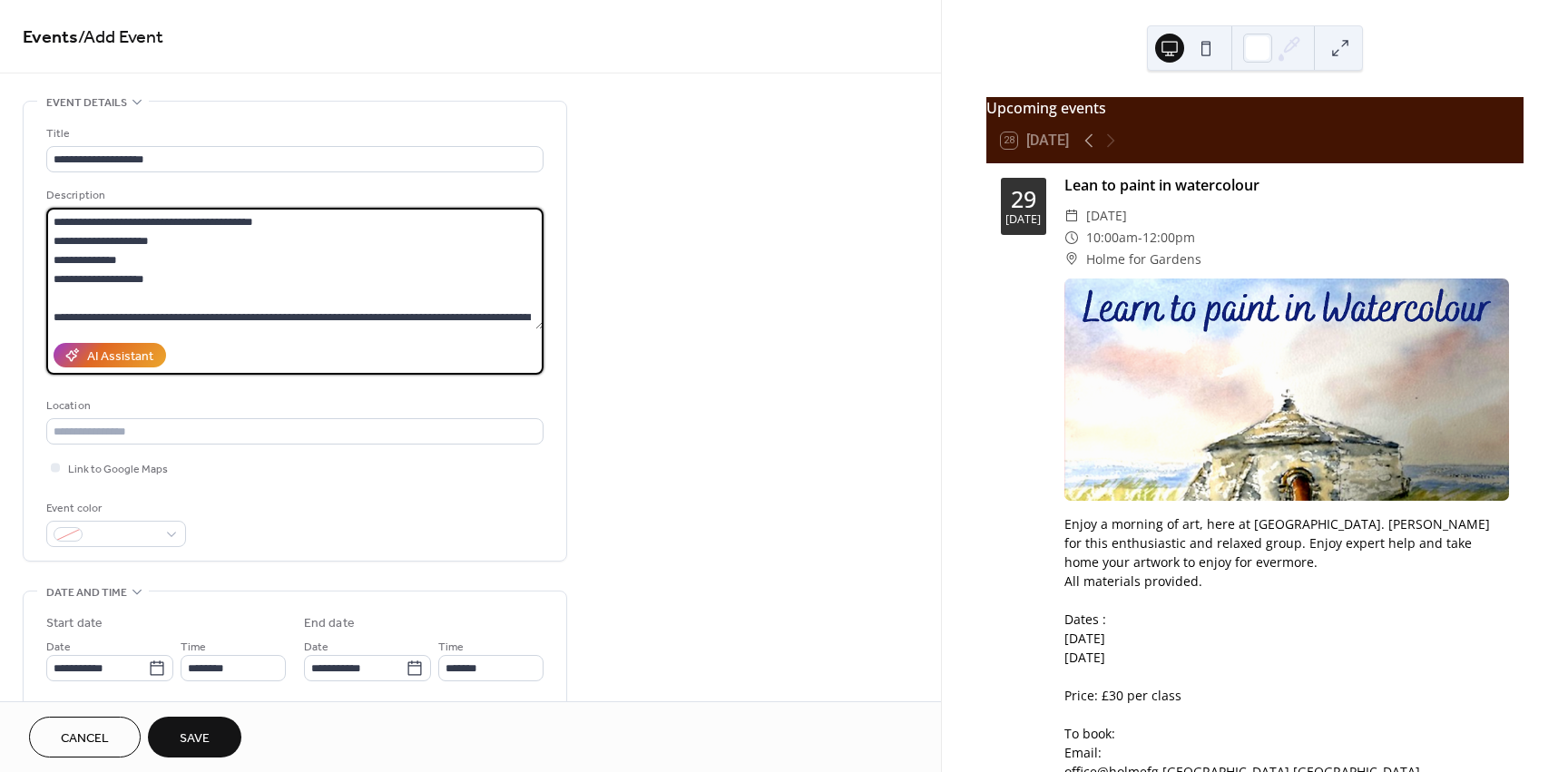 scroll, scrollTop: 328, scrollLeft: 0, axis: vertical 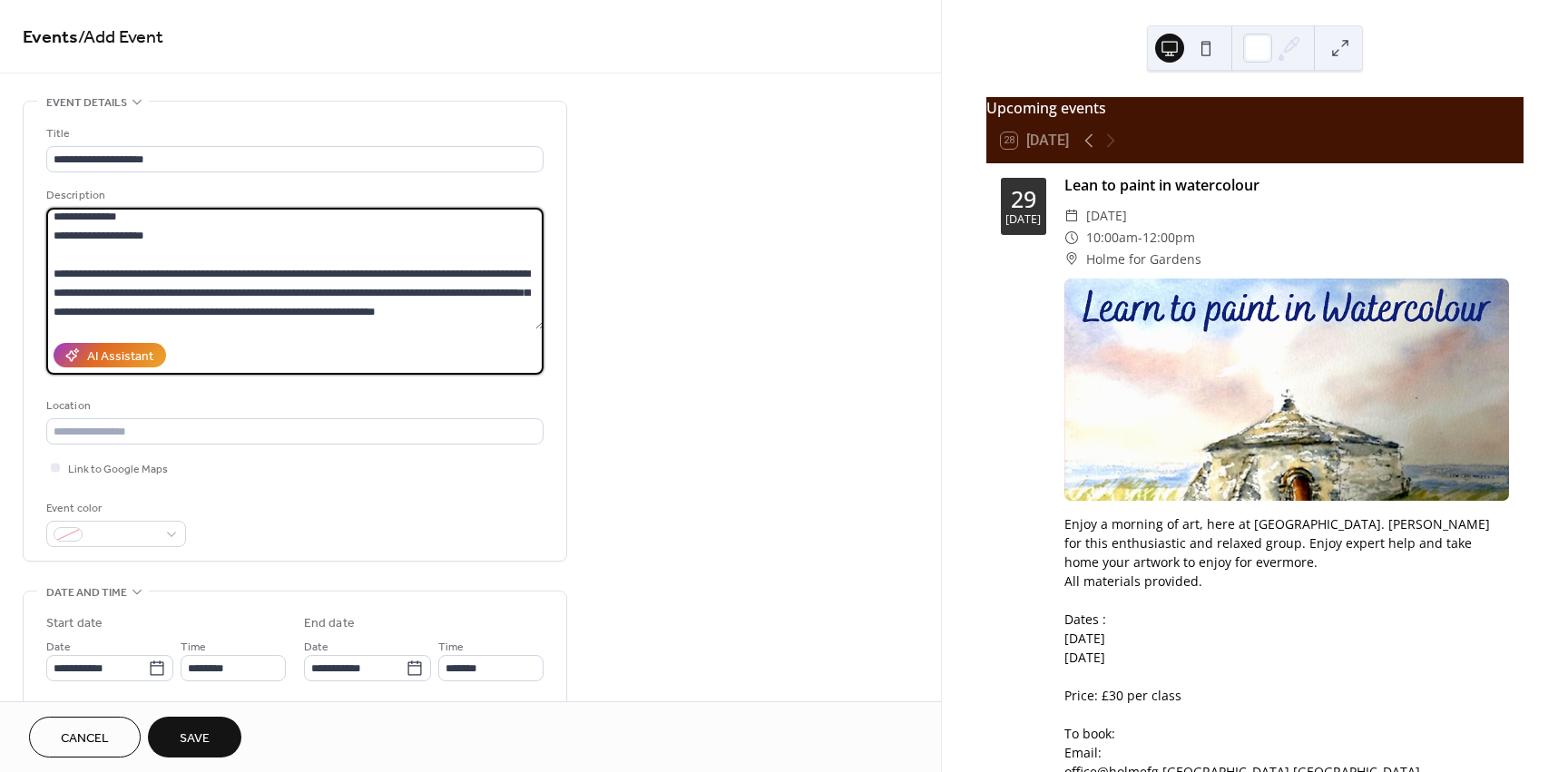 click at bounding box center (295, 269) 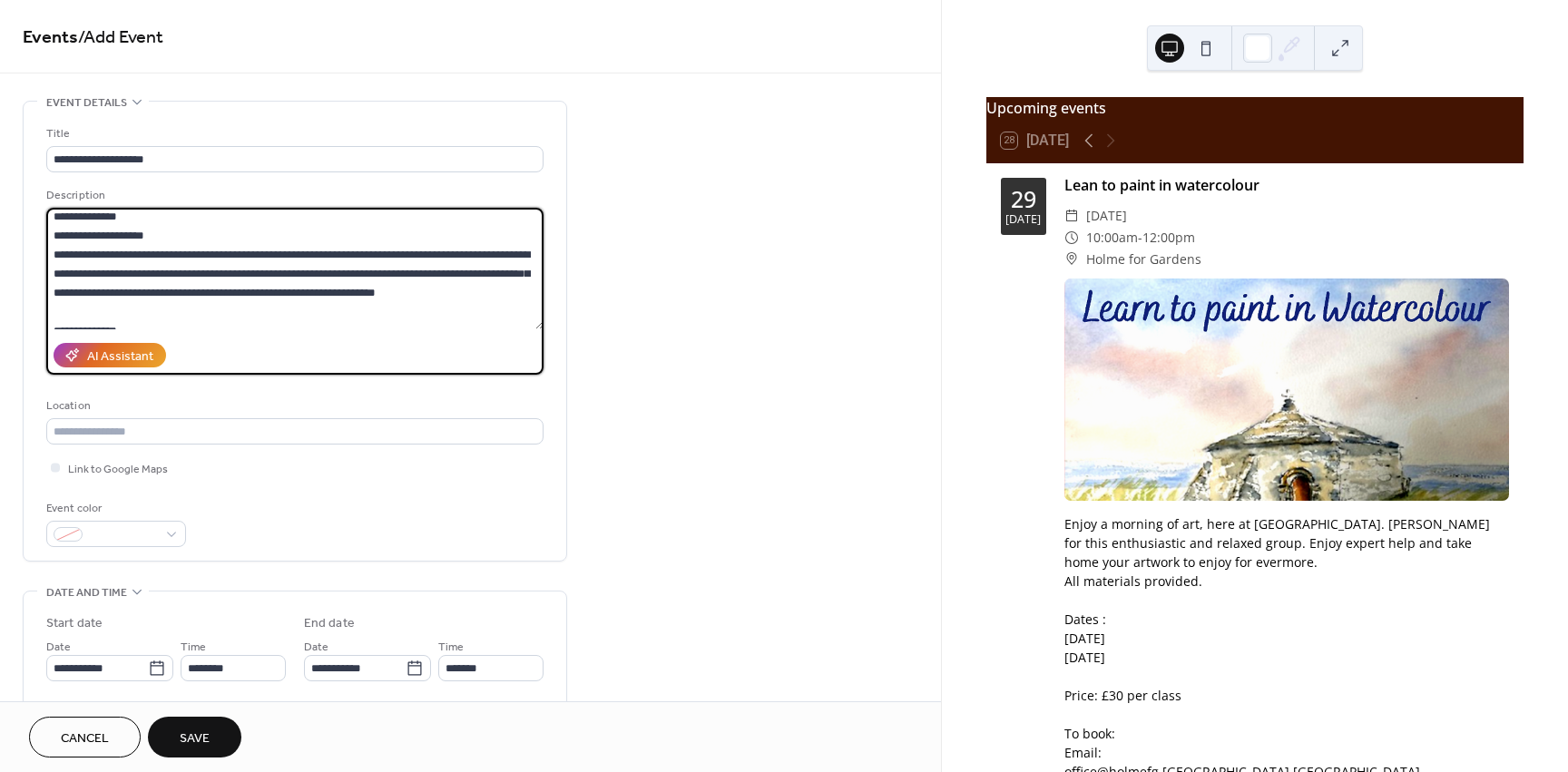 scroll, scrollTop: 238, scrollLeft: 0, axis: vertical 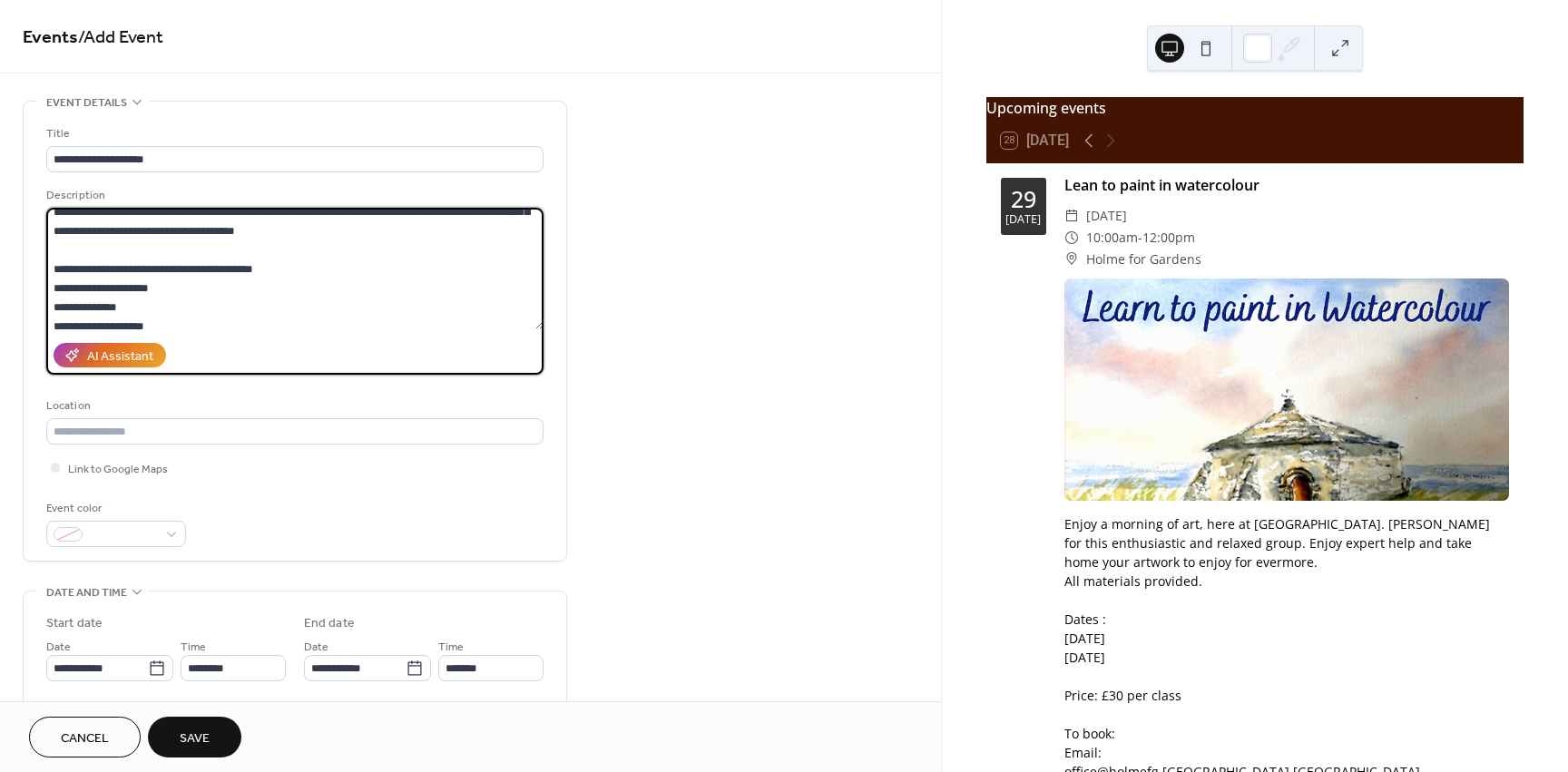 click at bounding box center [295, 269] 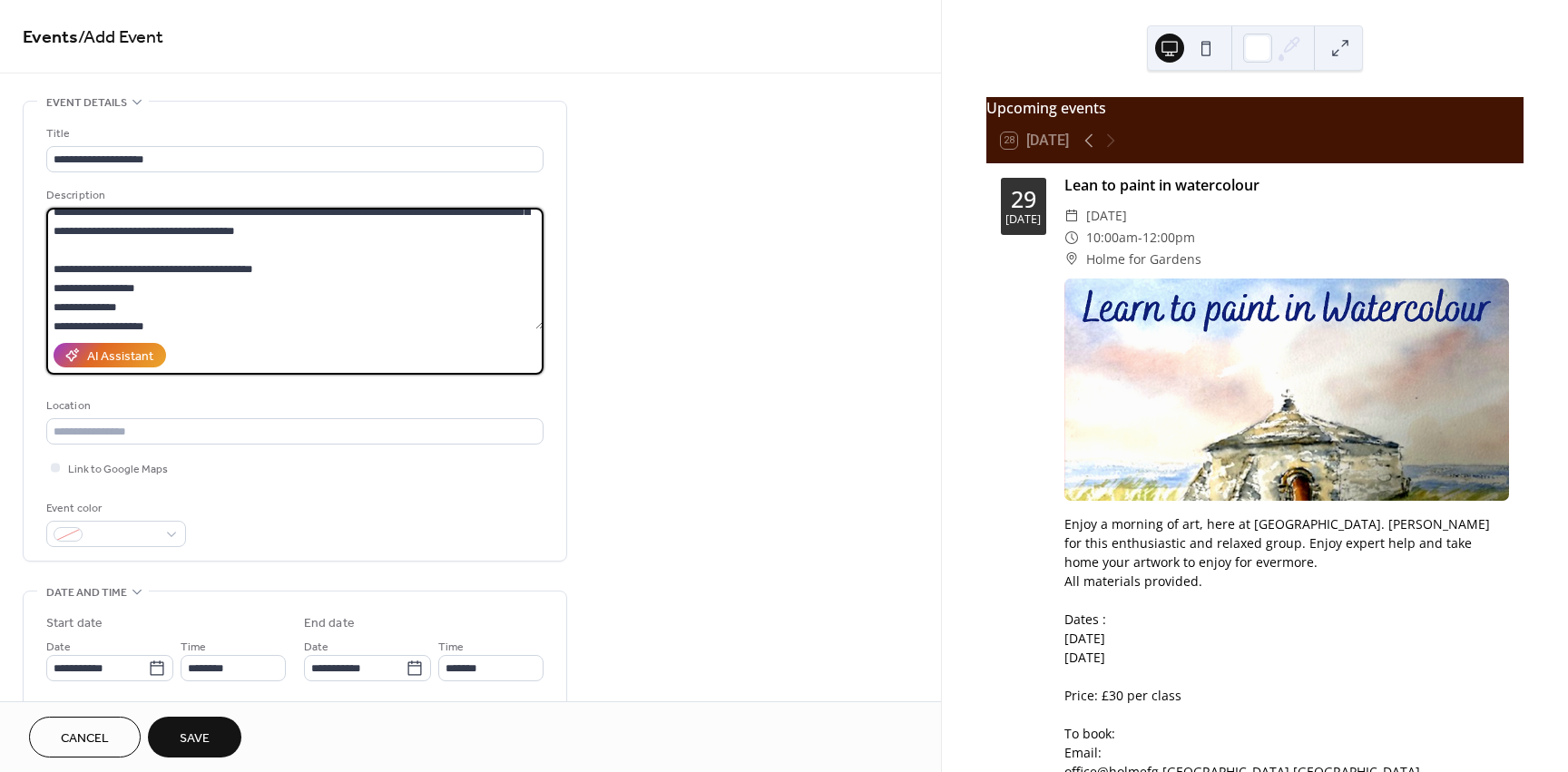click at bounding box center (295, 269) 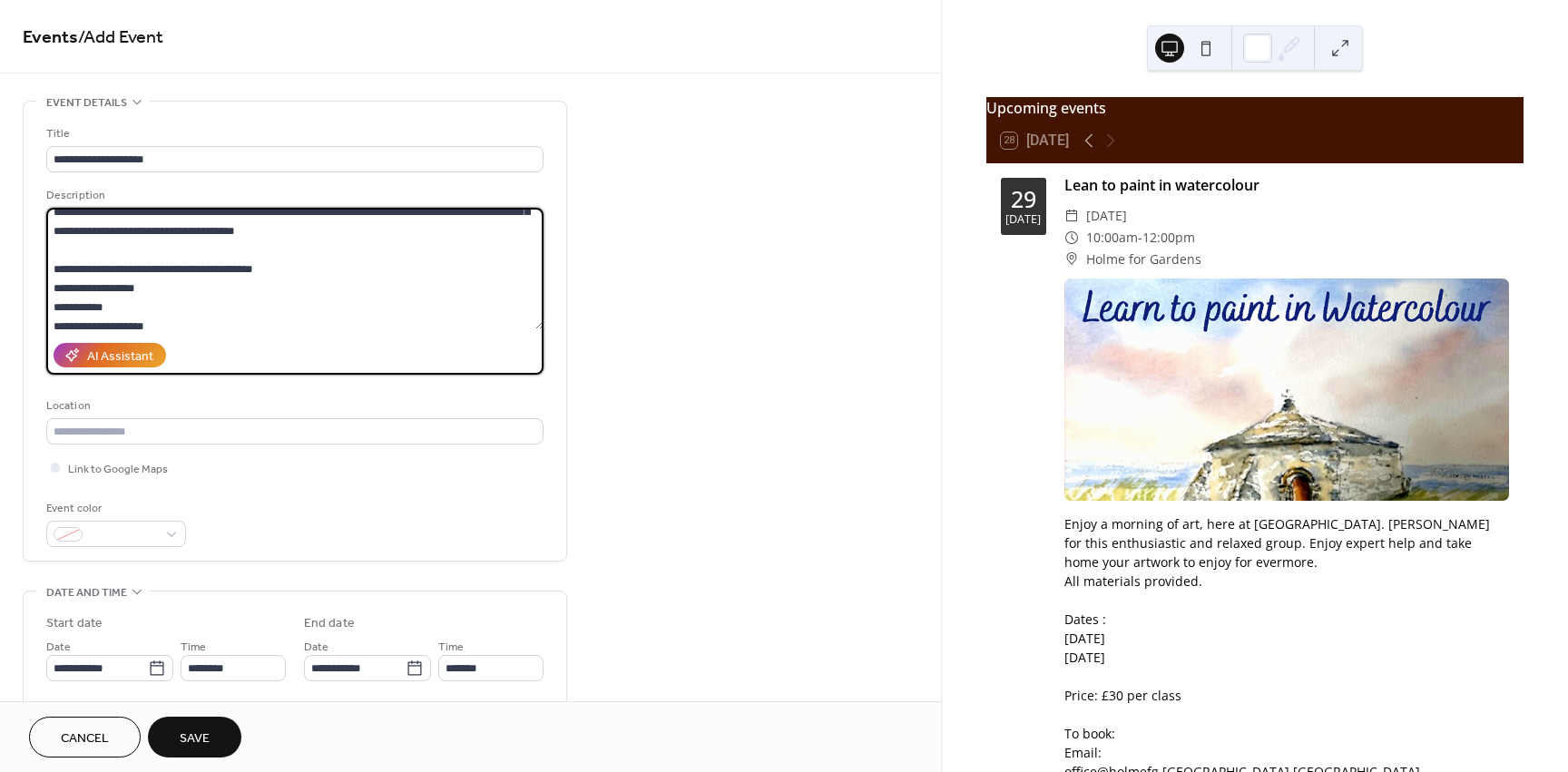 click at bounding box center [295, 269] 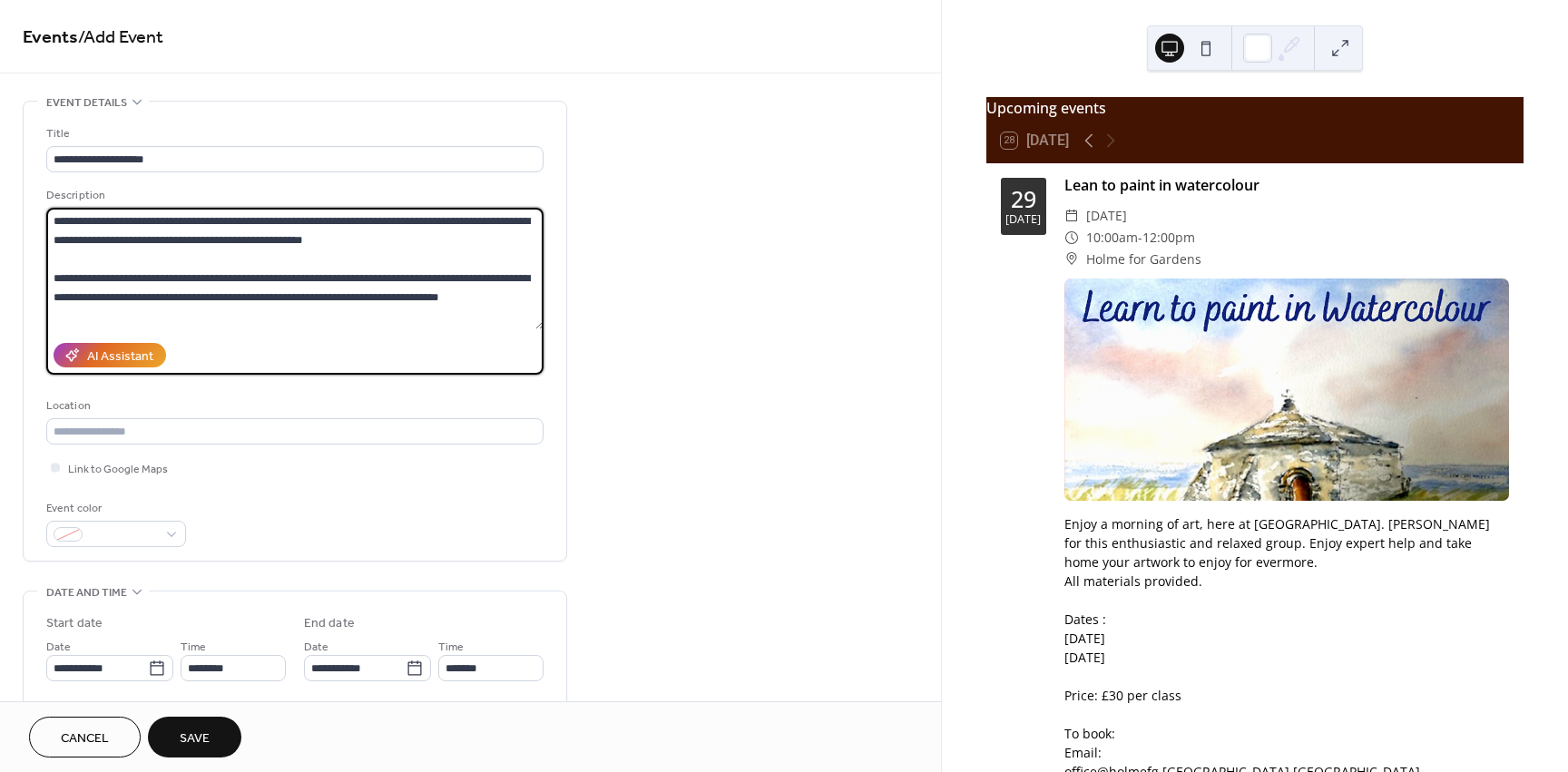 scroll, scrollTop: 91, scrollLeft: 0, axis: vertical 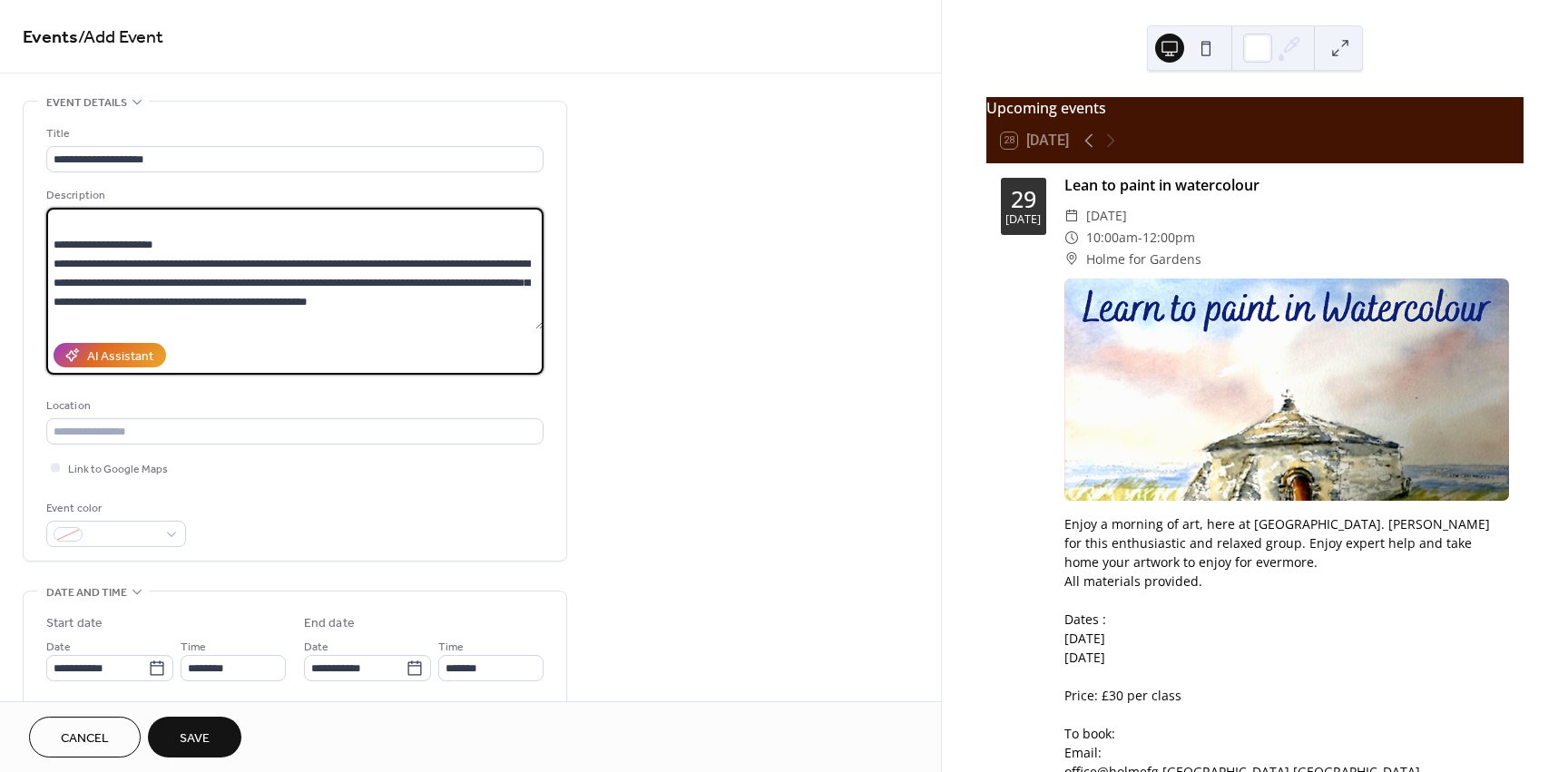 click at bounding box center (295, 269) 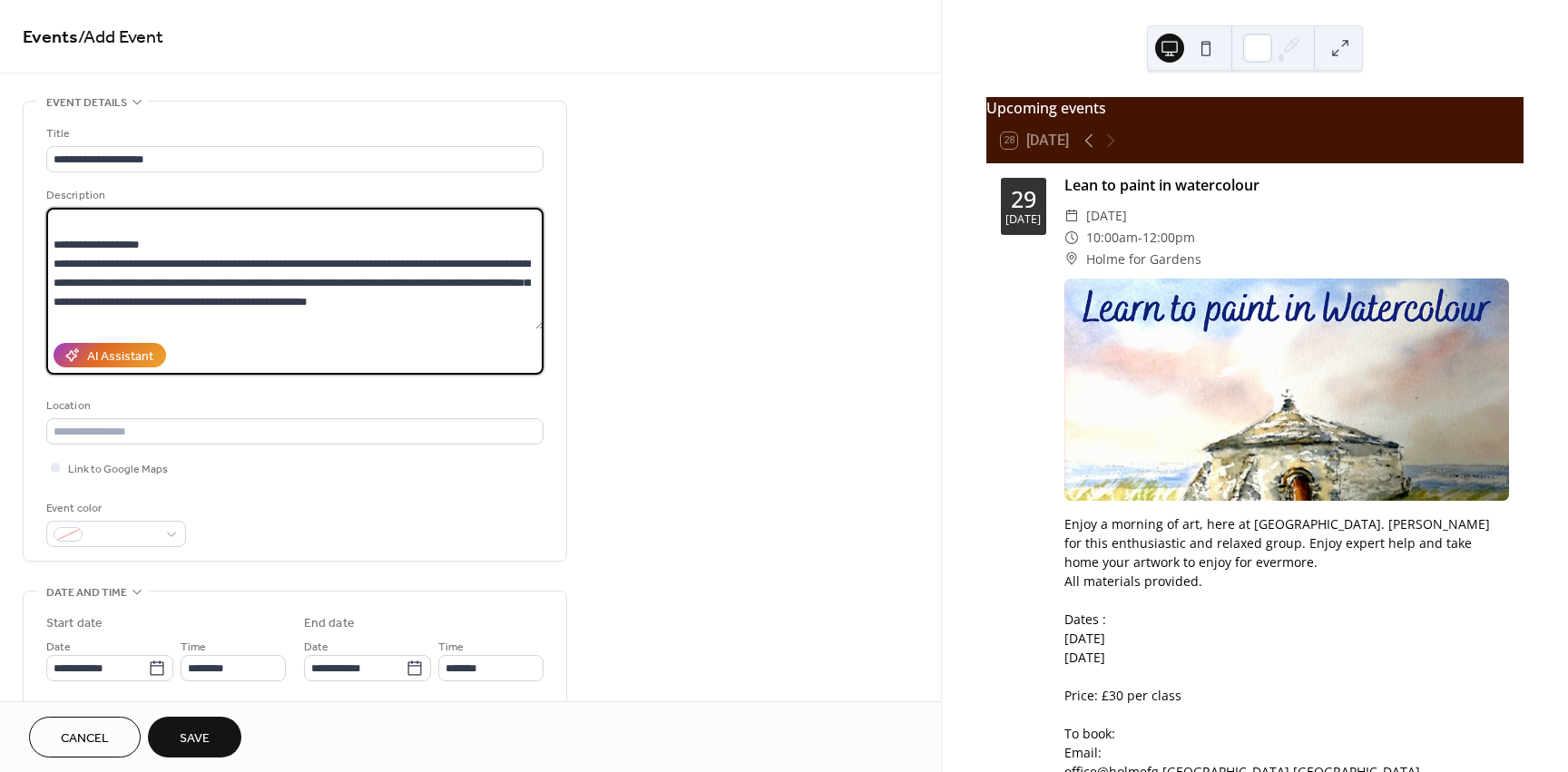 click at bounding box center [295, 269] 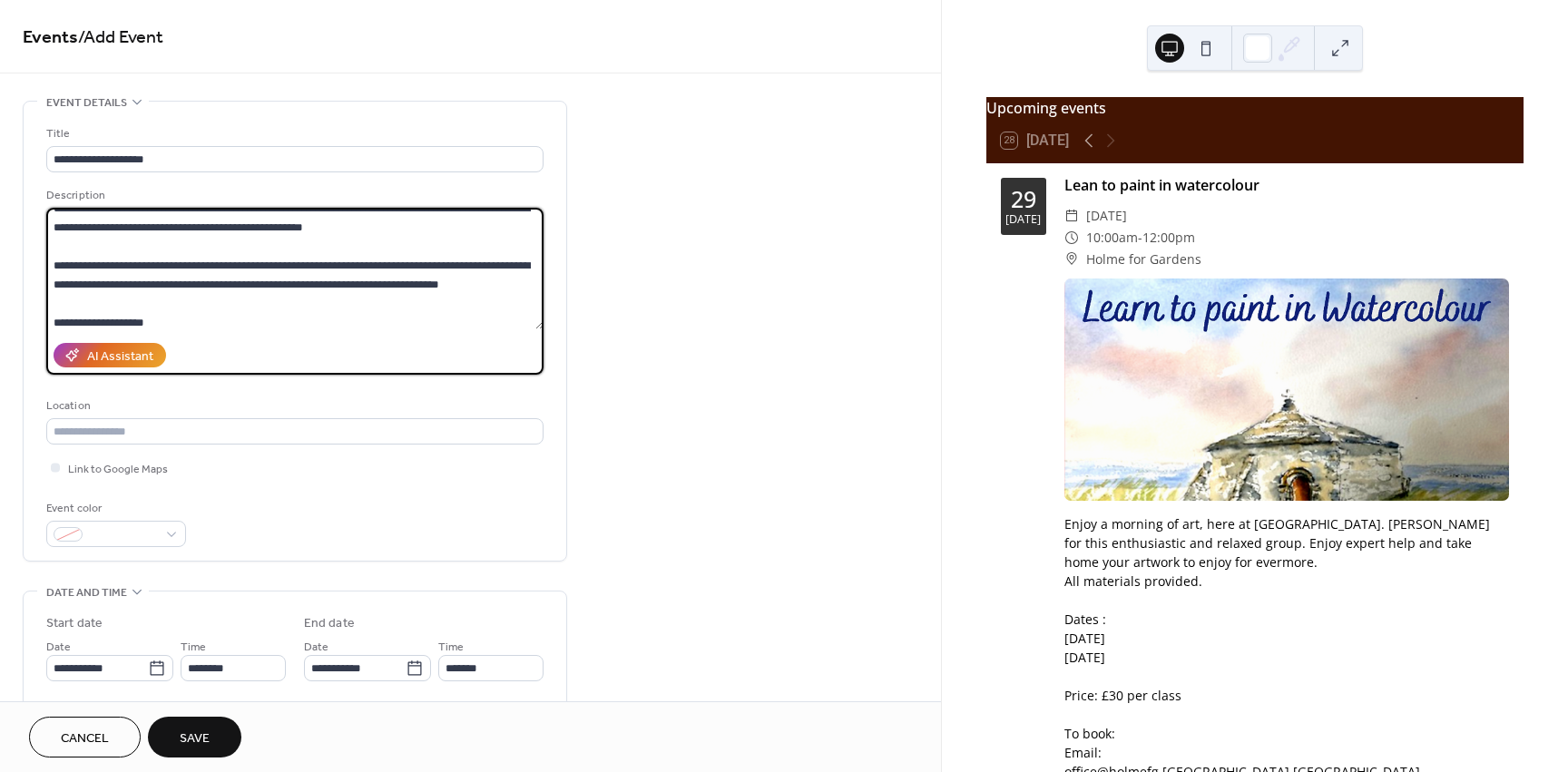 scroll, scrollTop: 0, scrollLeft: 0, axis: both 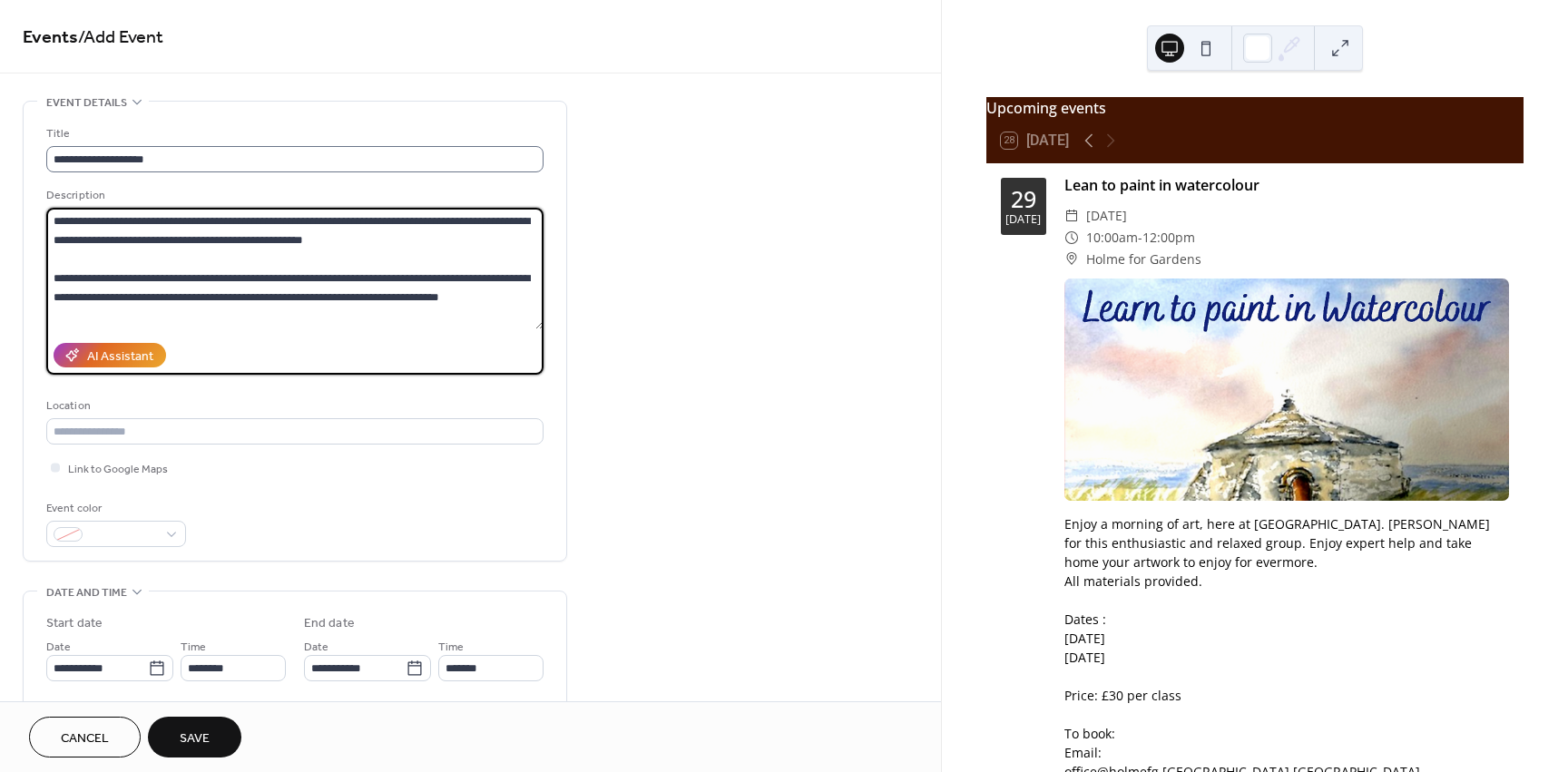 type on "**********" 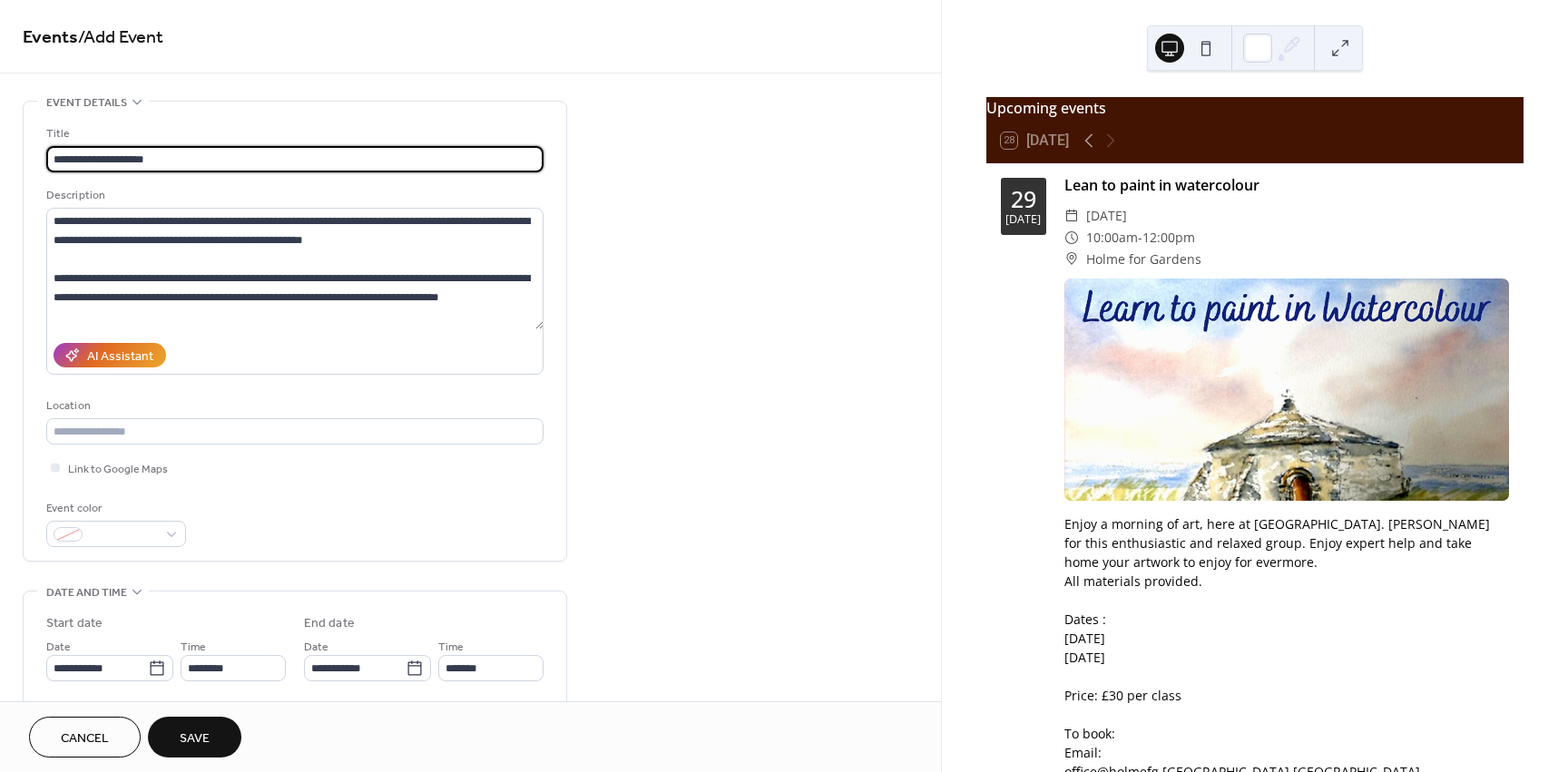 click on "**********" at bounding box center [295, 159] 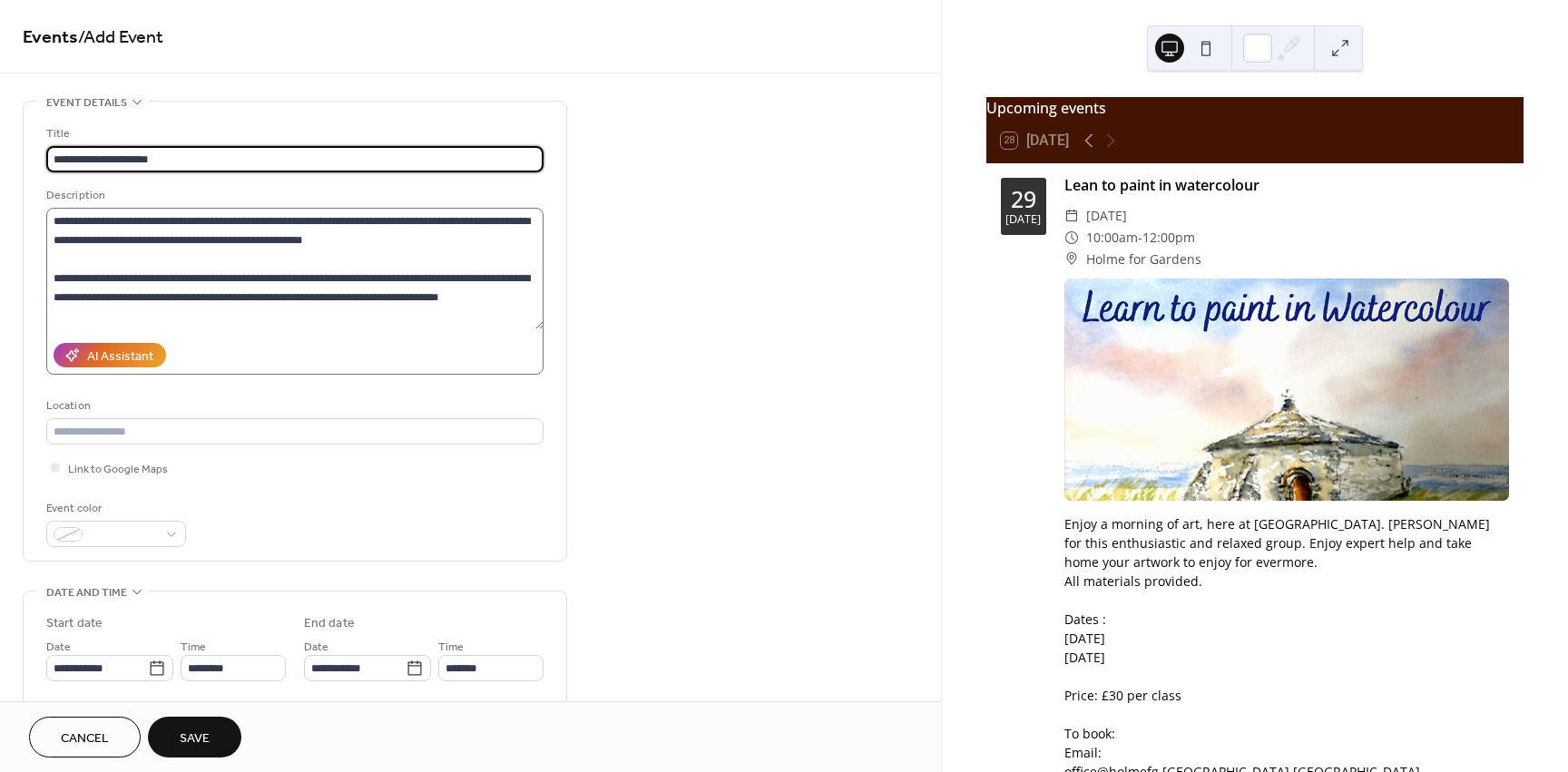 type on "**********" 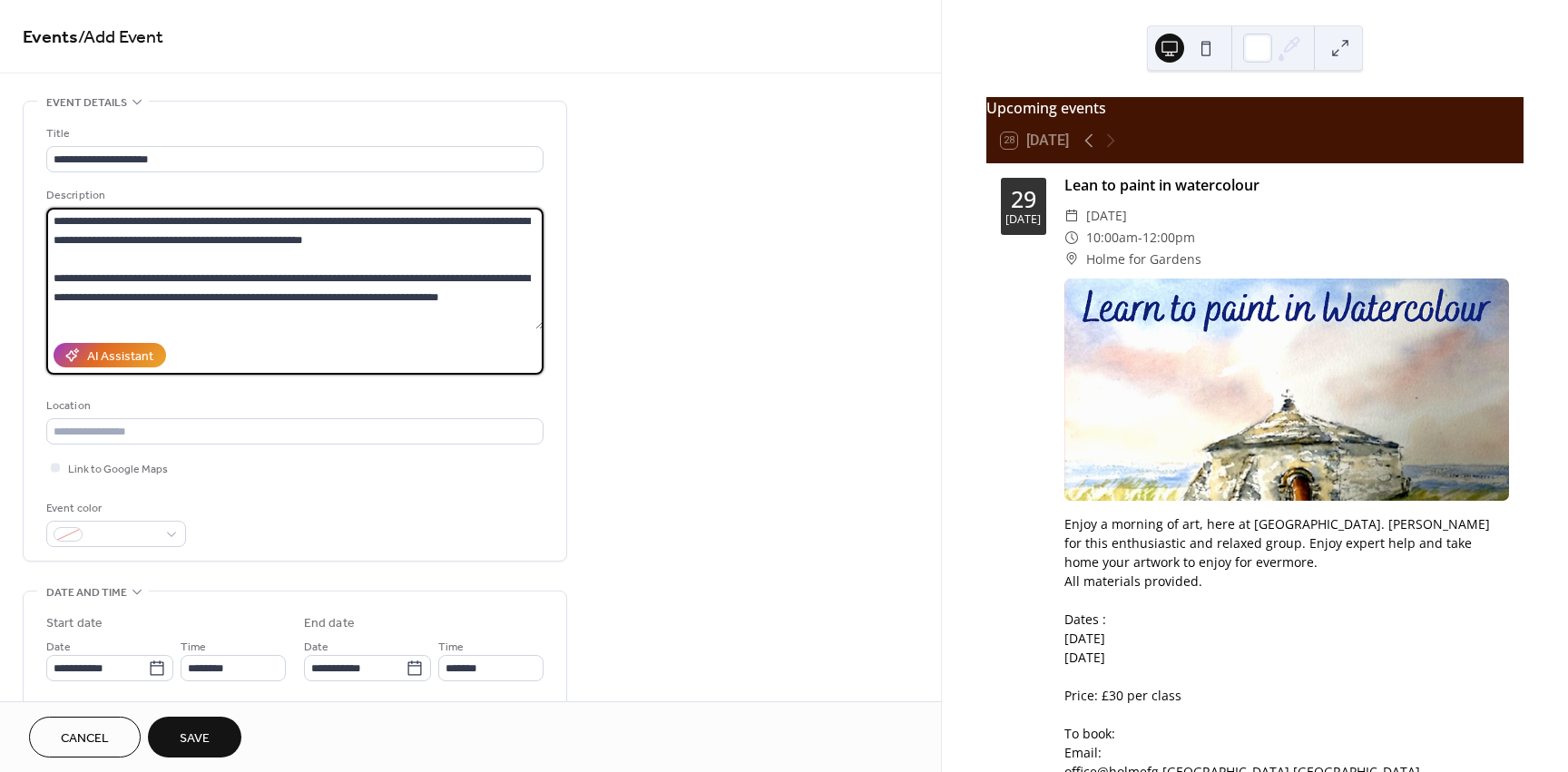 click at bounding box center [295, 269] 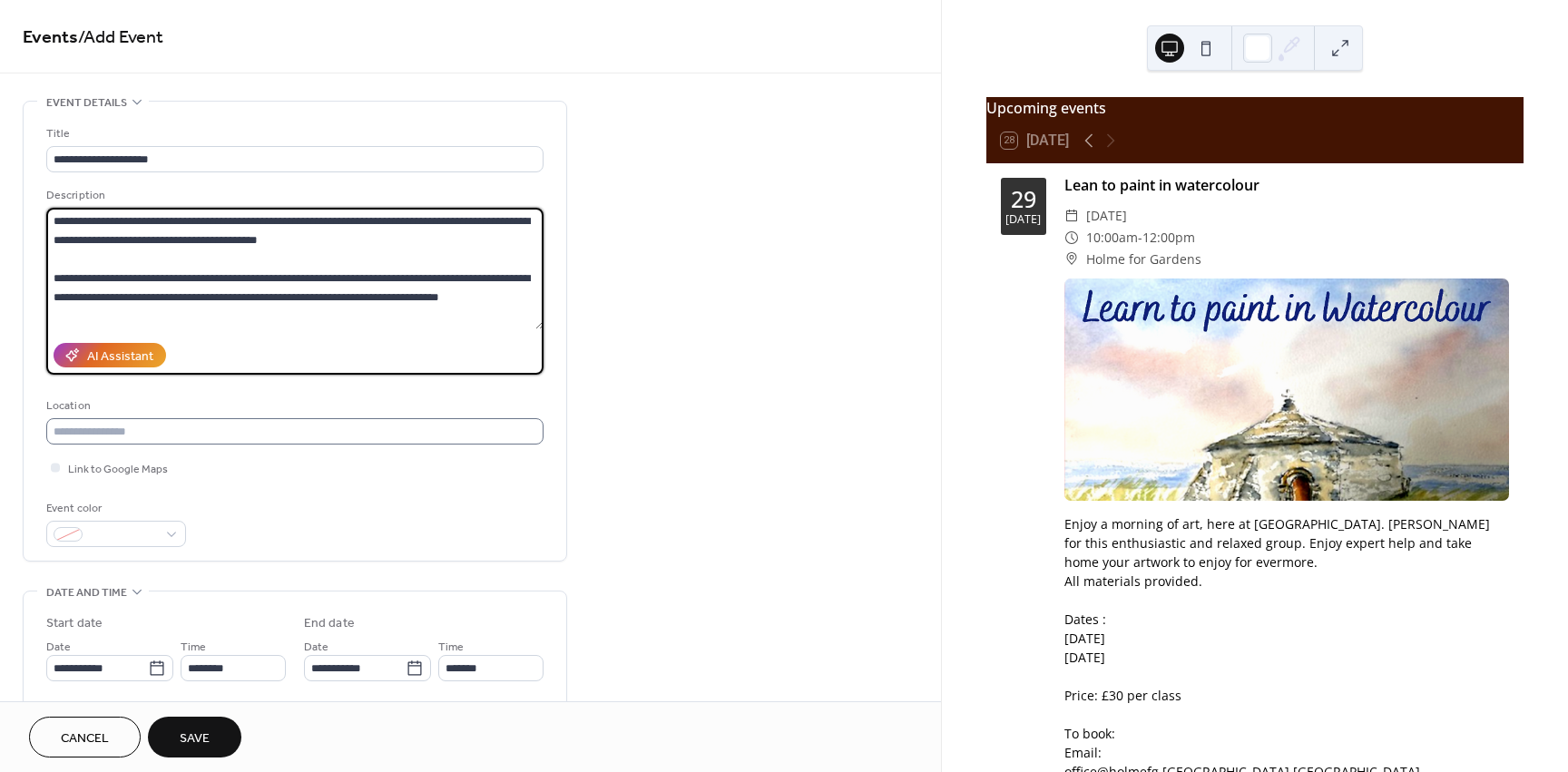 type on "**********" 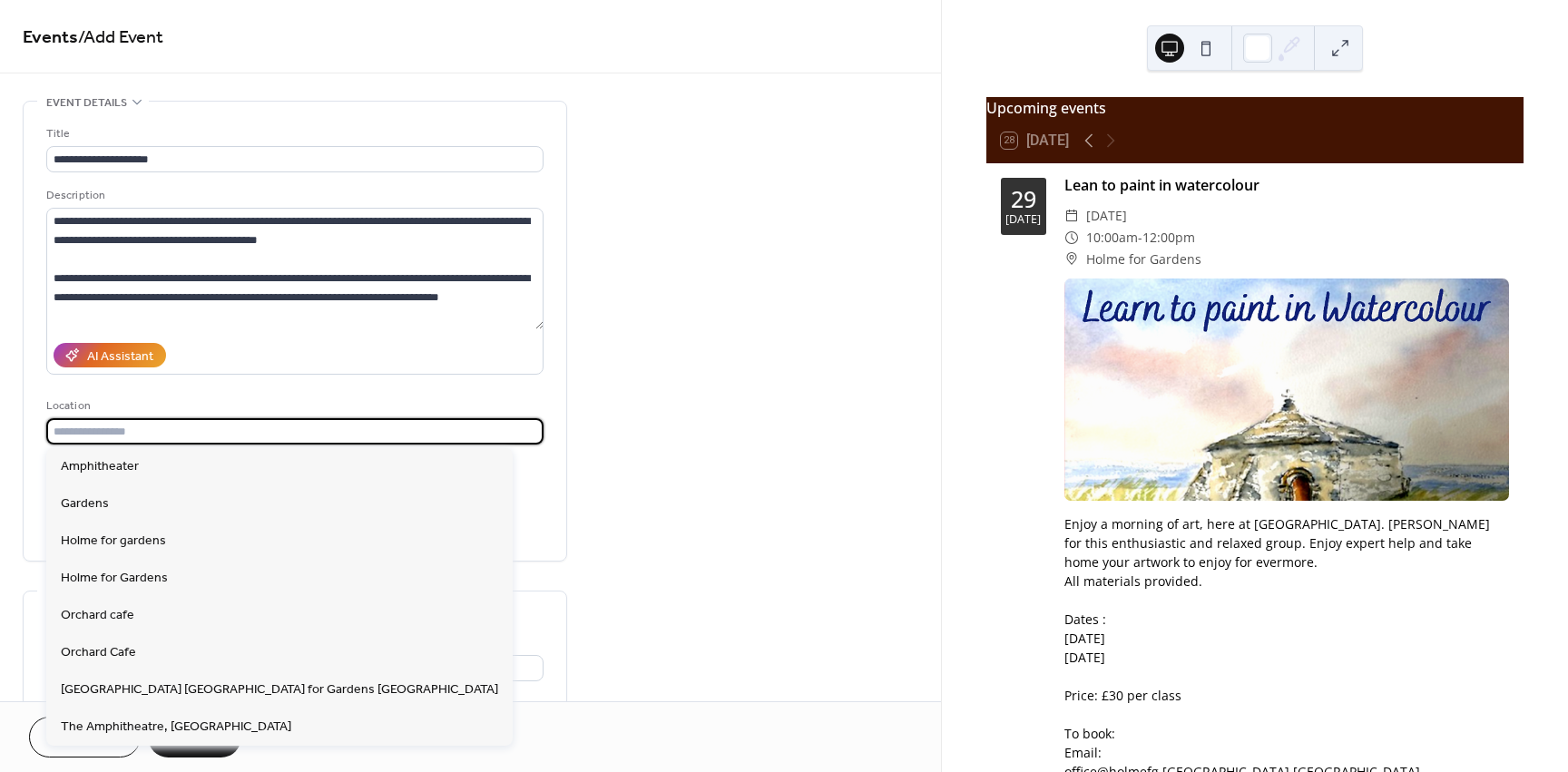 click at bounding box center [295, 431] 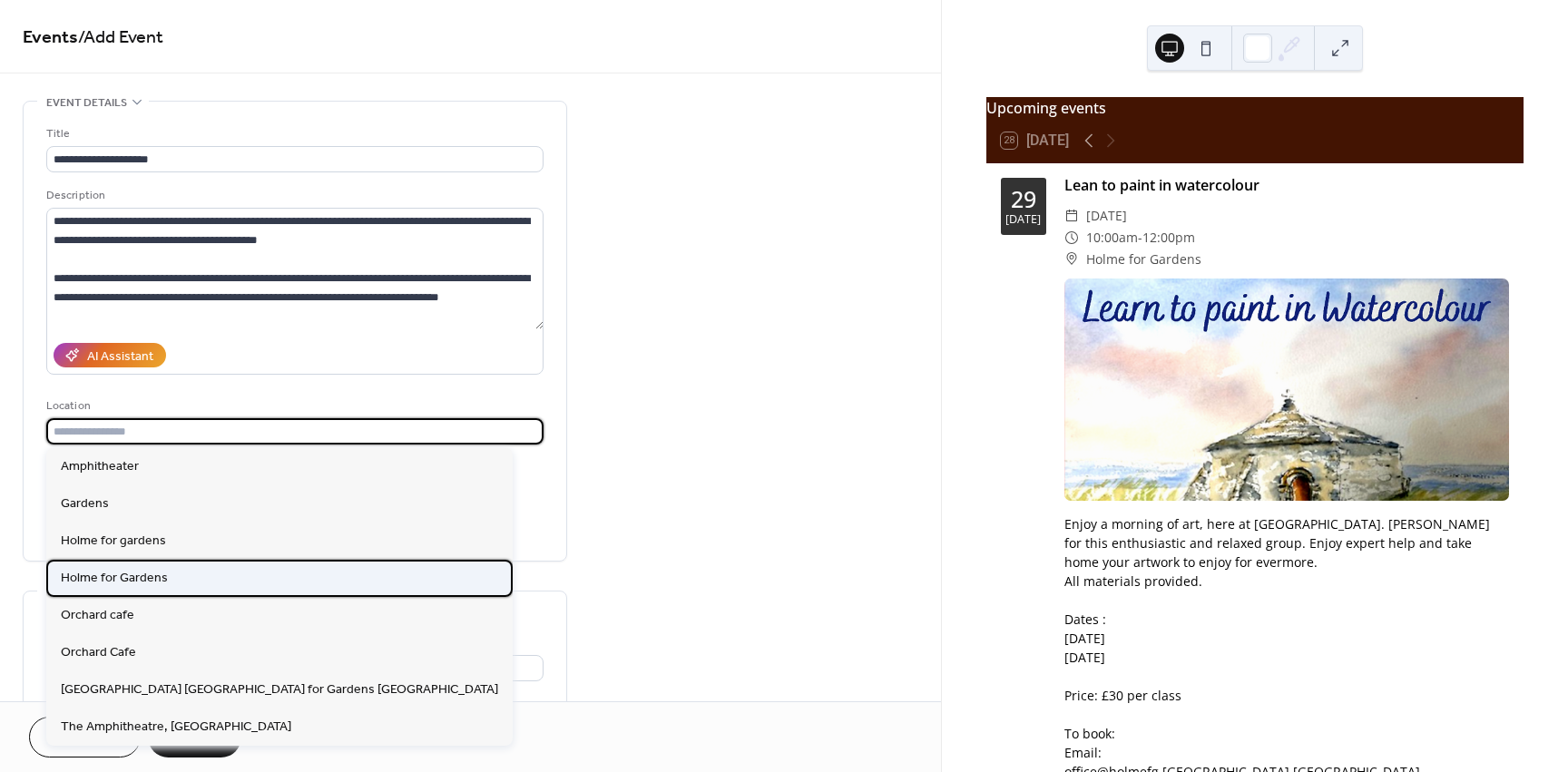 click on "Holme for Gardens" at bounding box center [279, 578] 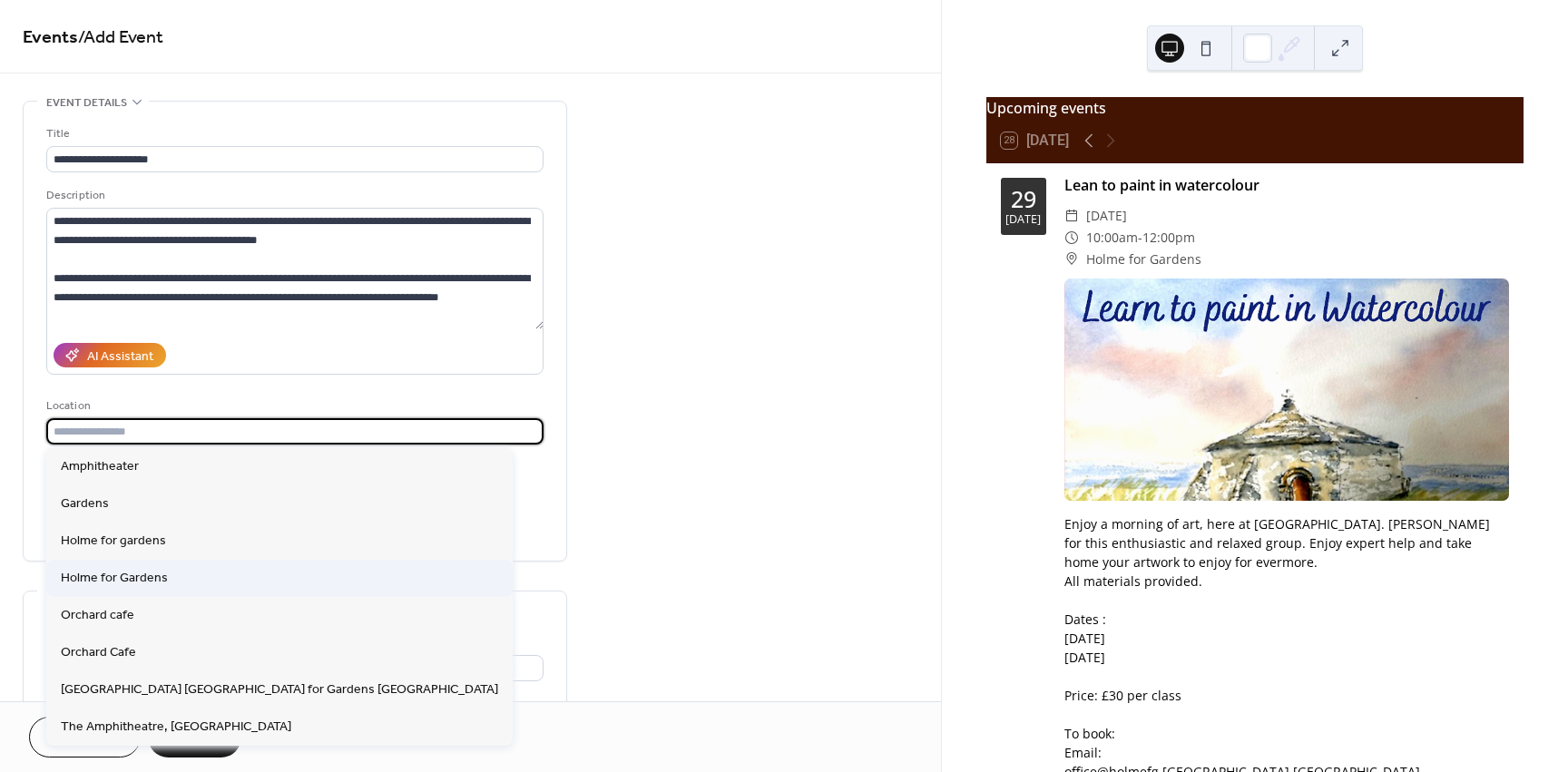 type on "**********" 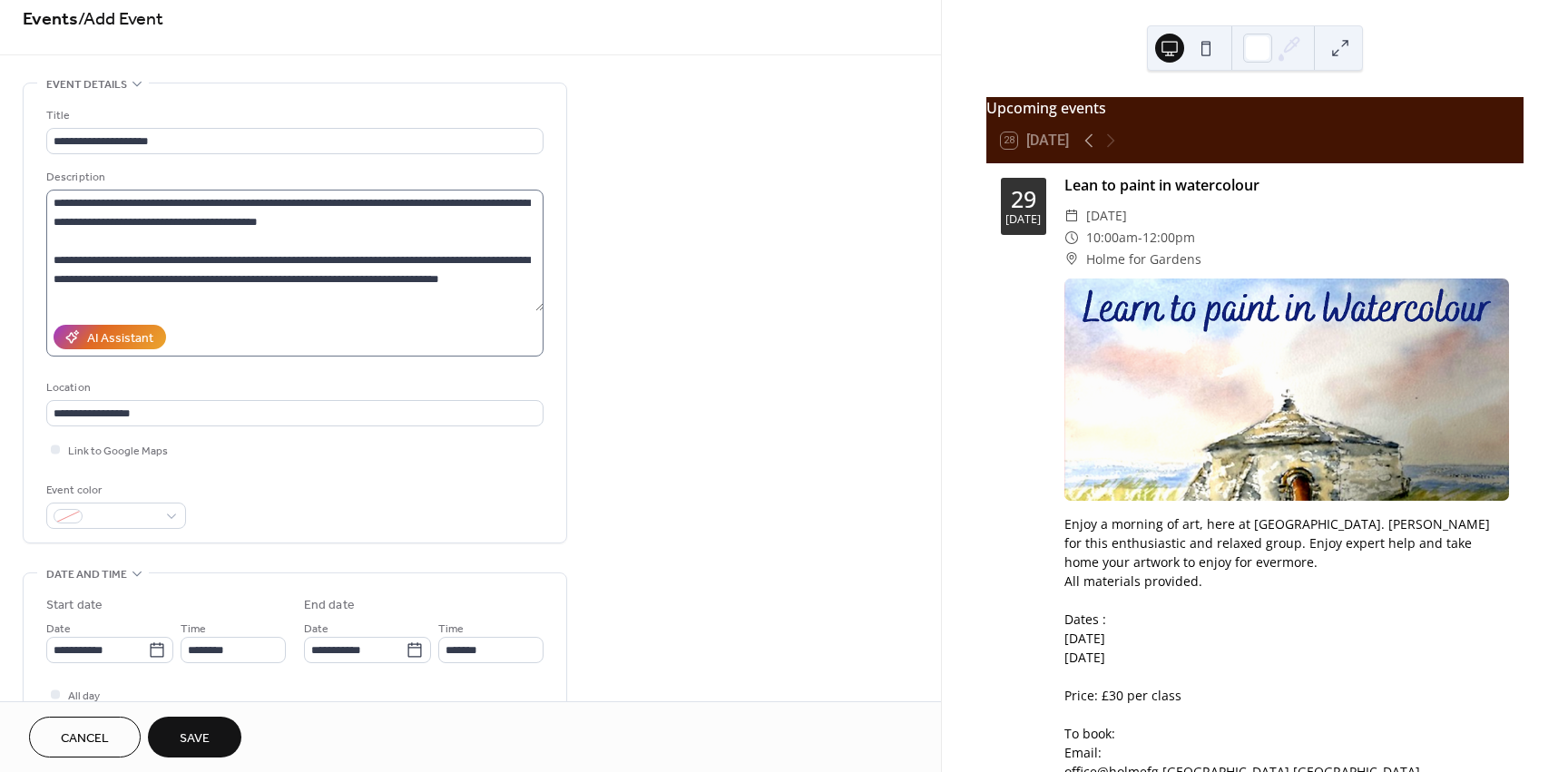 scroll, scrollTop: 0, scrollLeft: 0, axis: both 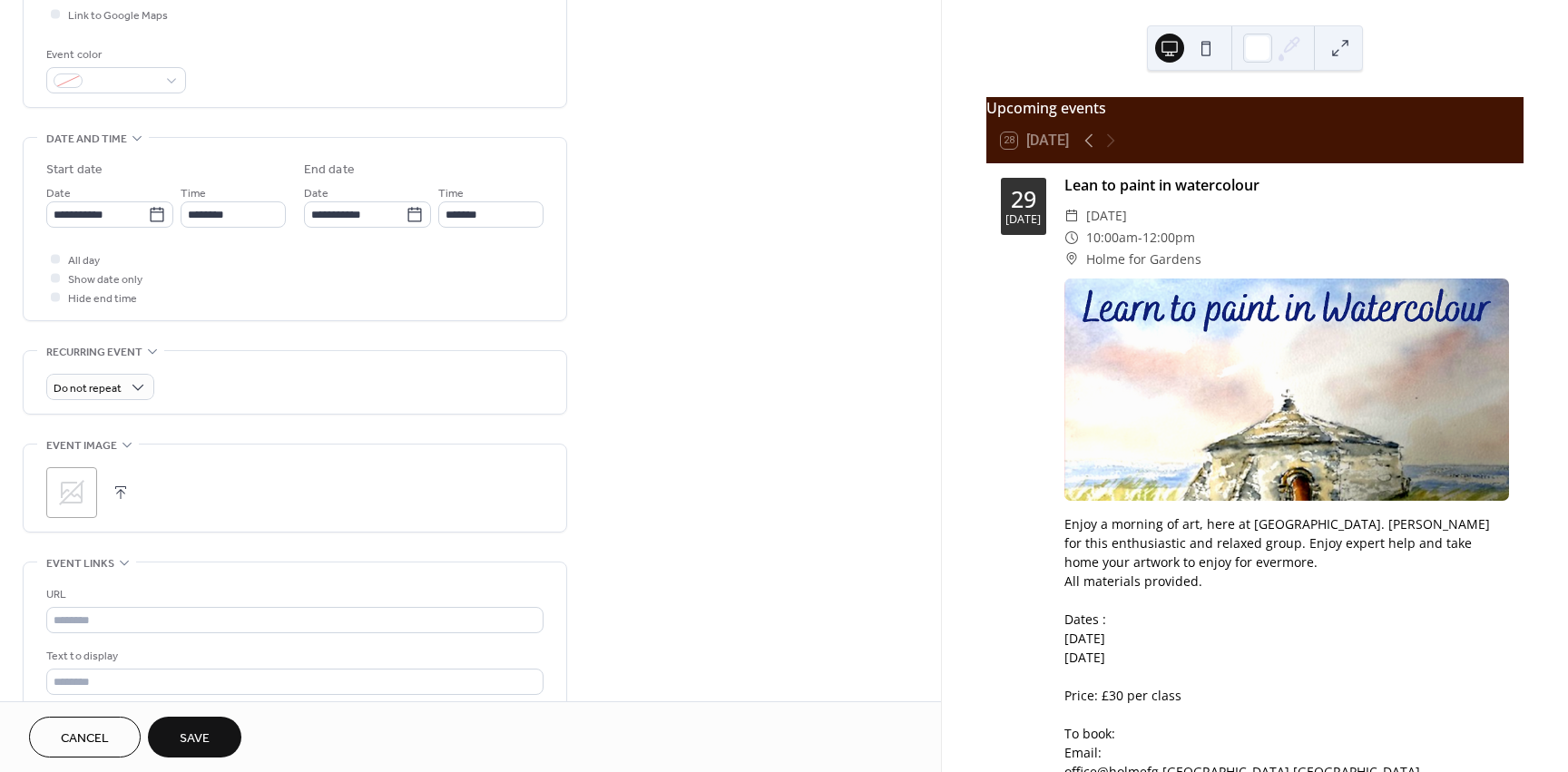 click at bounding box center [121, 493] 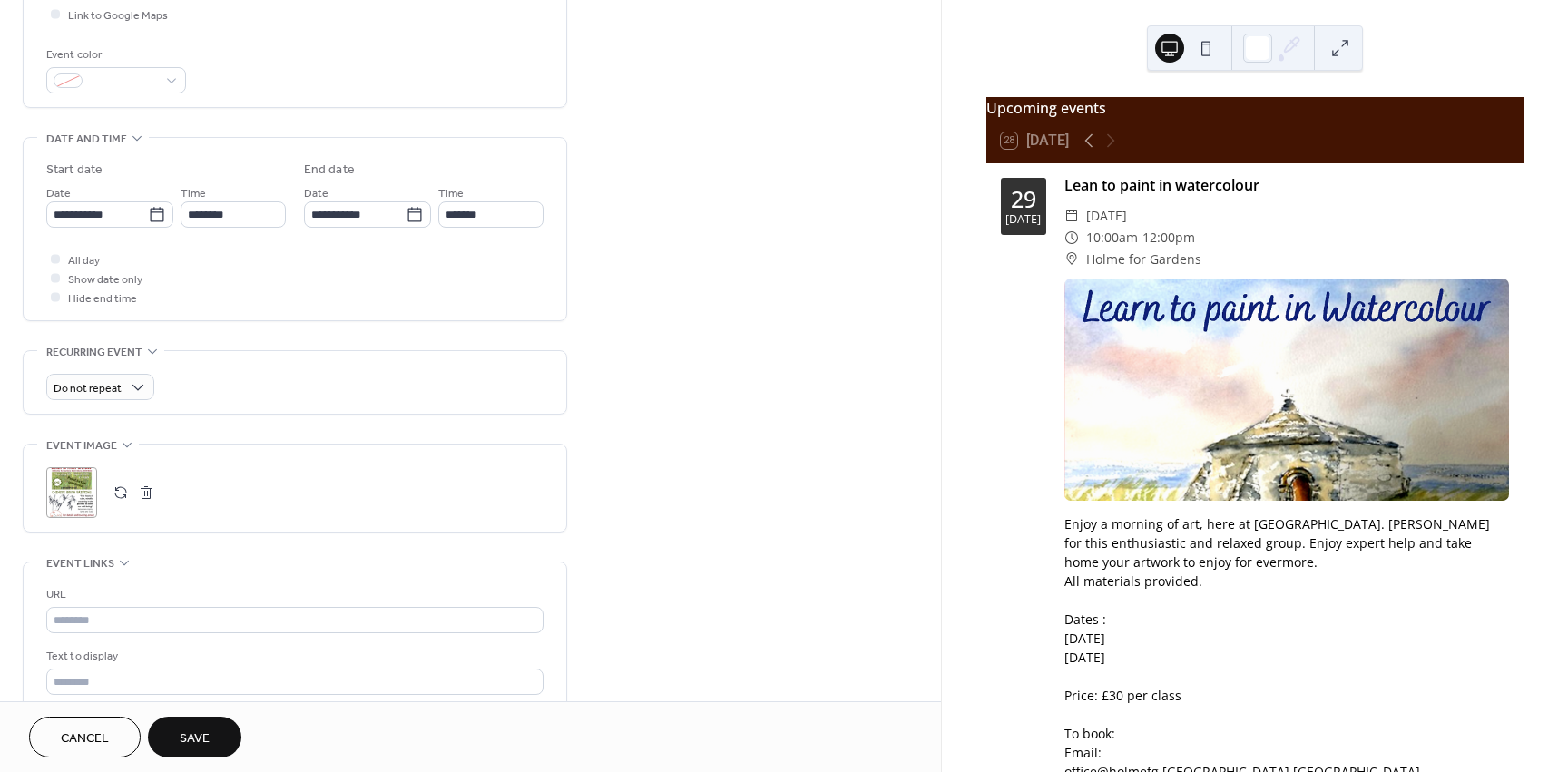 click on ";" at bounding box center (72, 493) 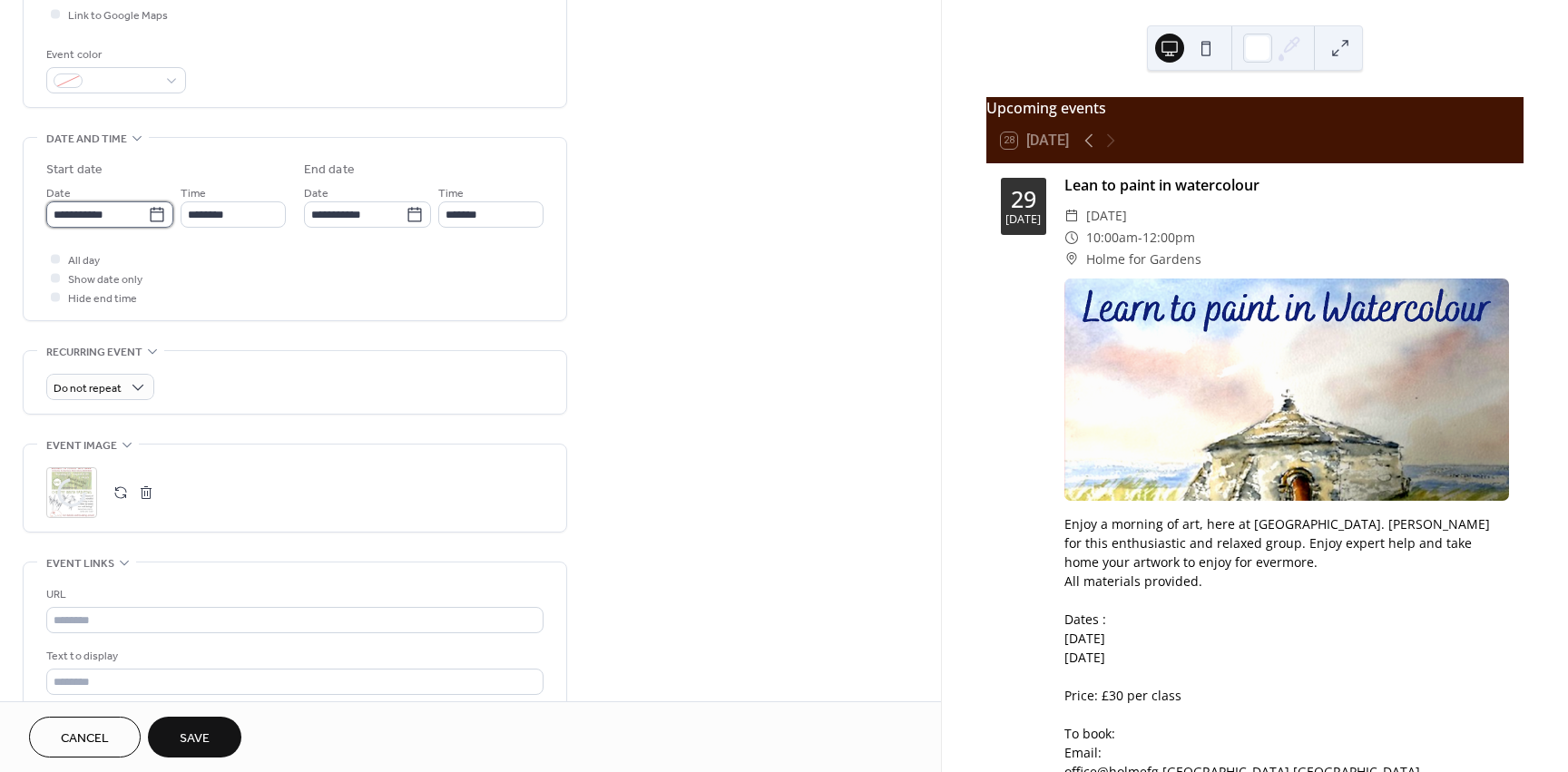 click on "**********" at bounding box center [97, 214] 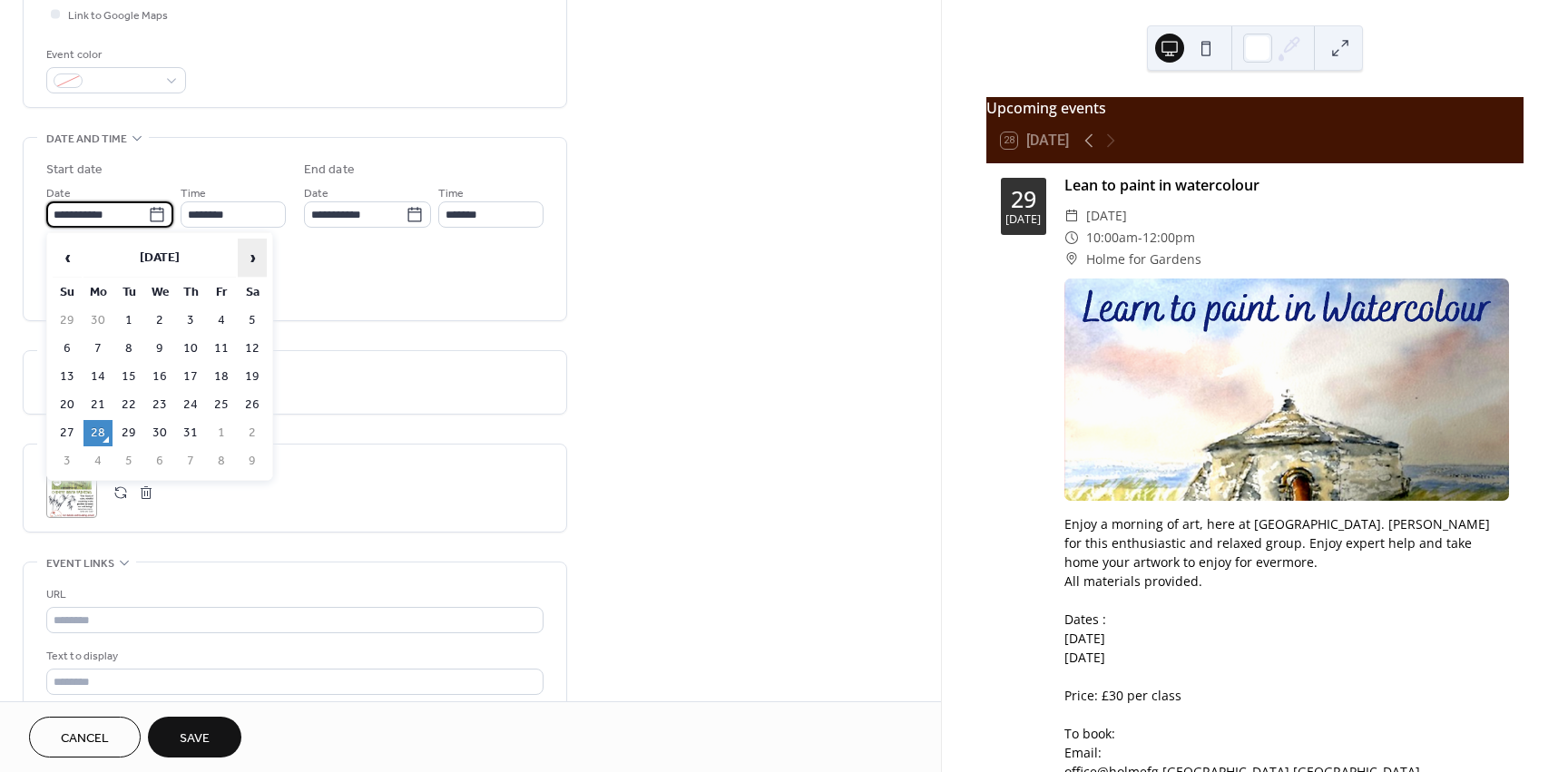 click on "›" at bounding box center [252, 258] 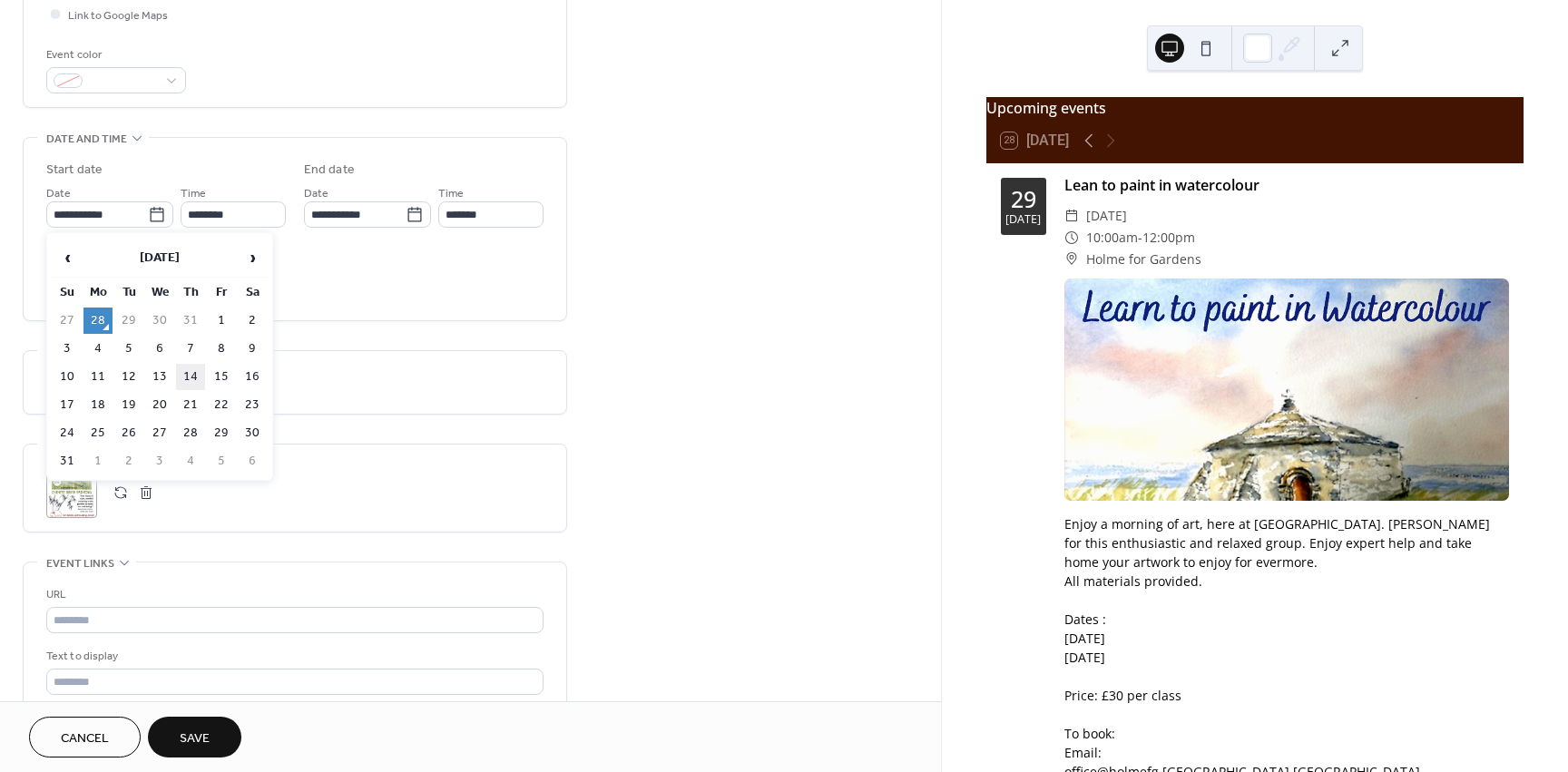 click on "14" at bounding box center (191, 376) 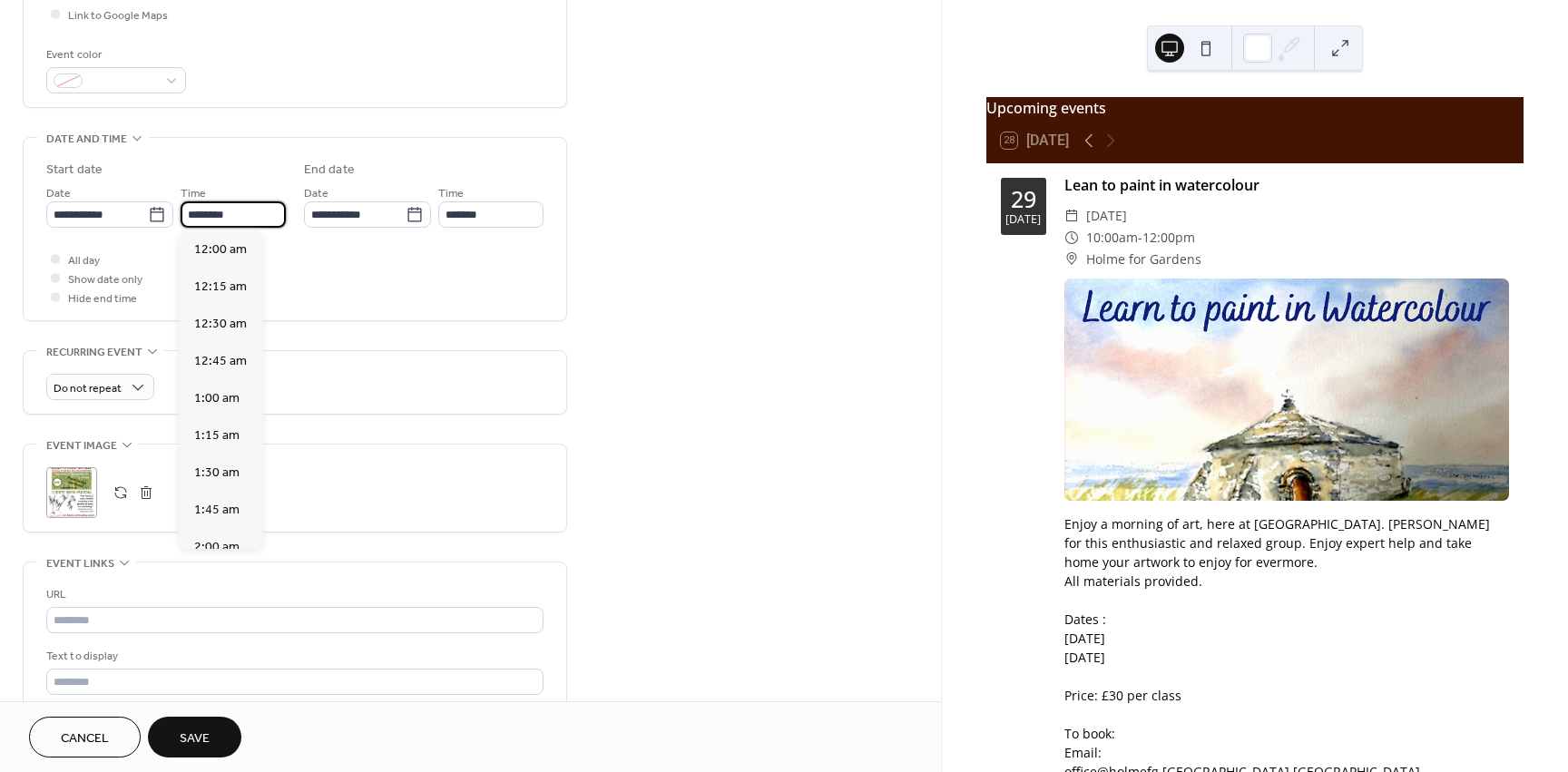 drag, startPoint x: 219, startPoint y: 211, endPoint x: 234, endPoint y: 200, distance: 18.601075 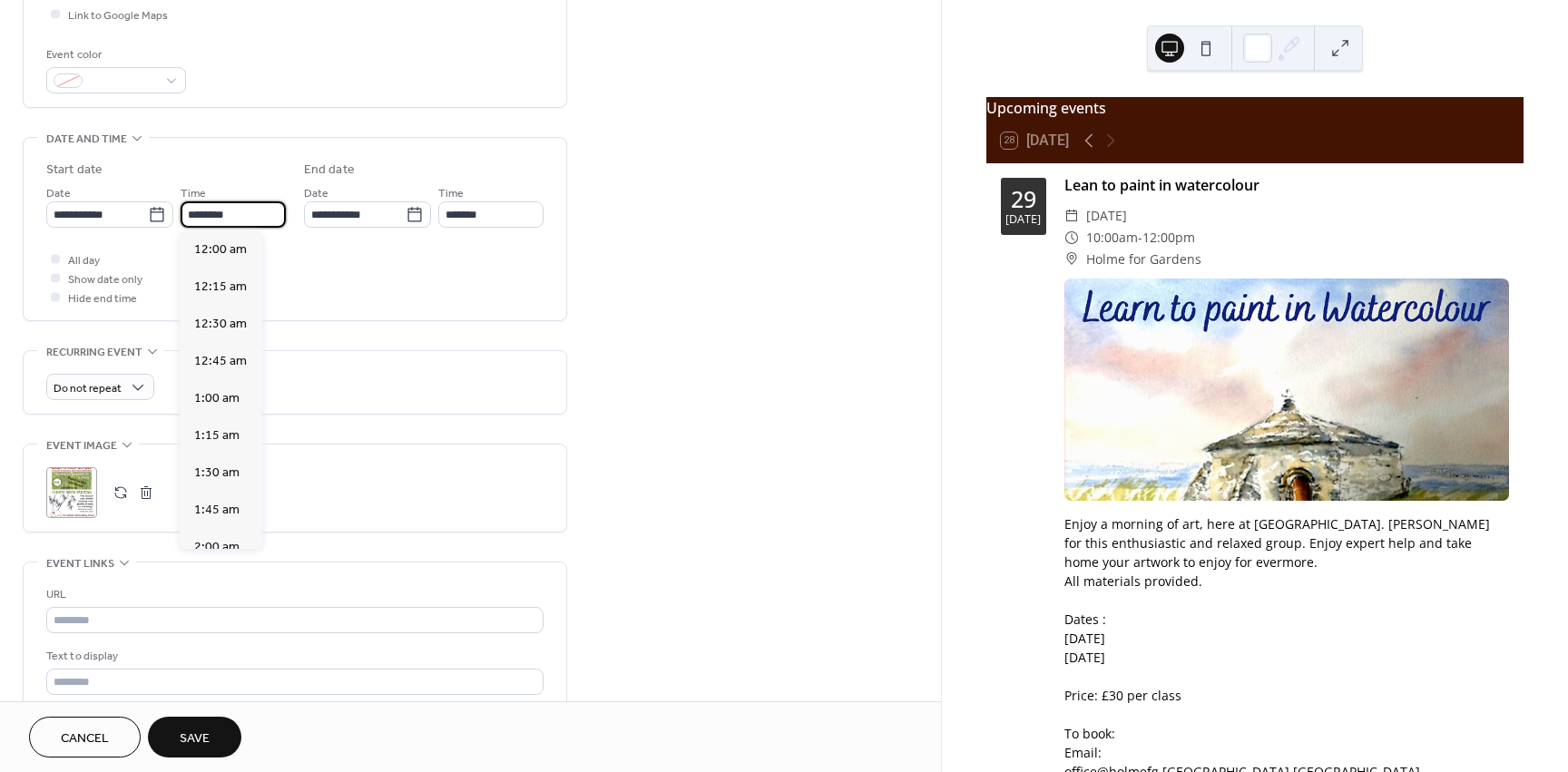 click on "********" at bounding box center [233, 214] 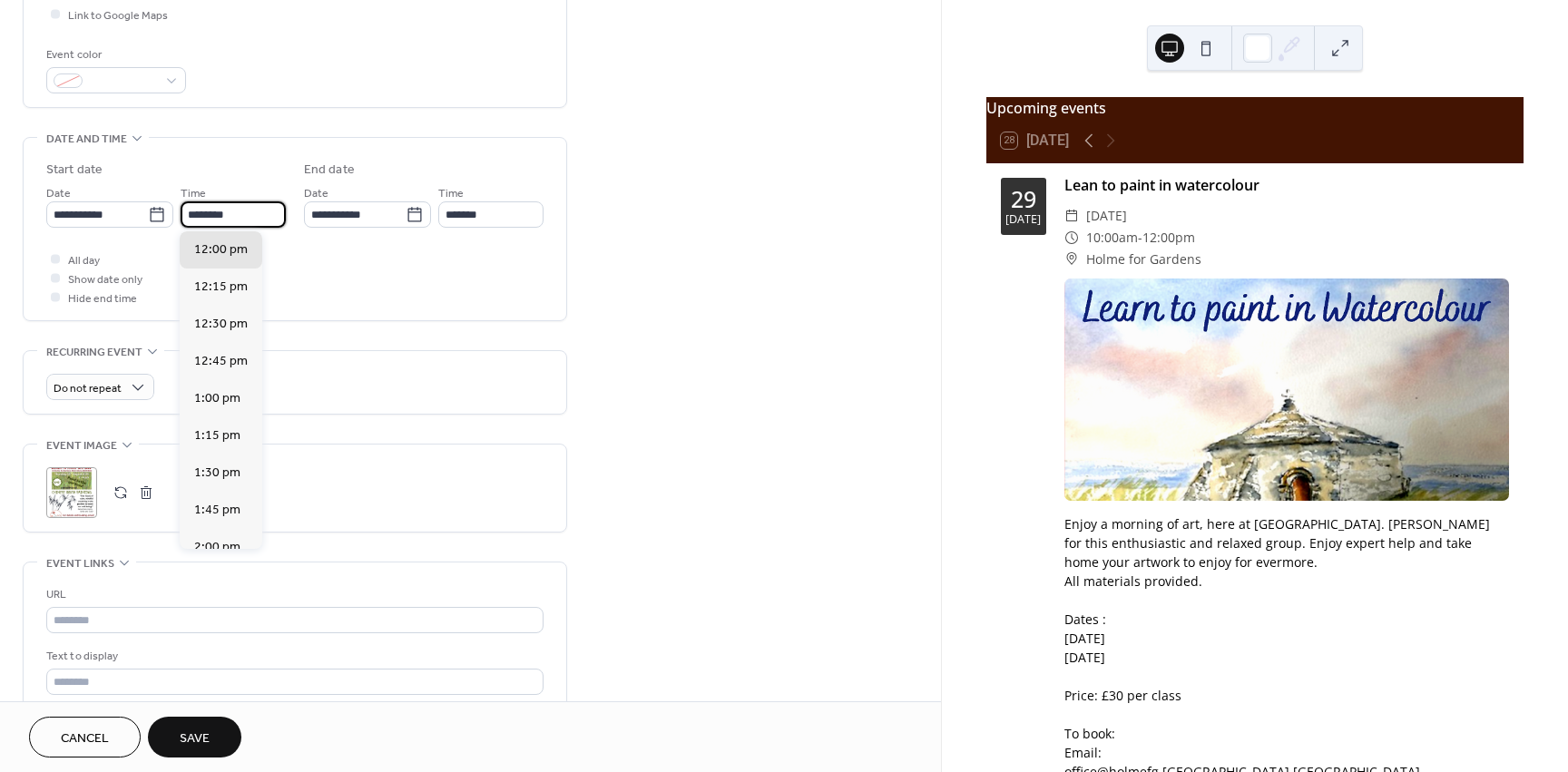 click on "********" at bounding box center [233, 214] 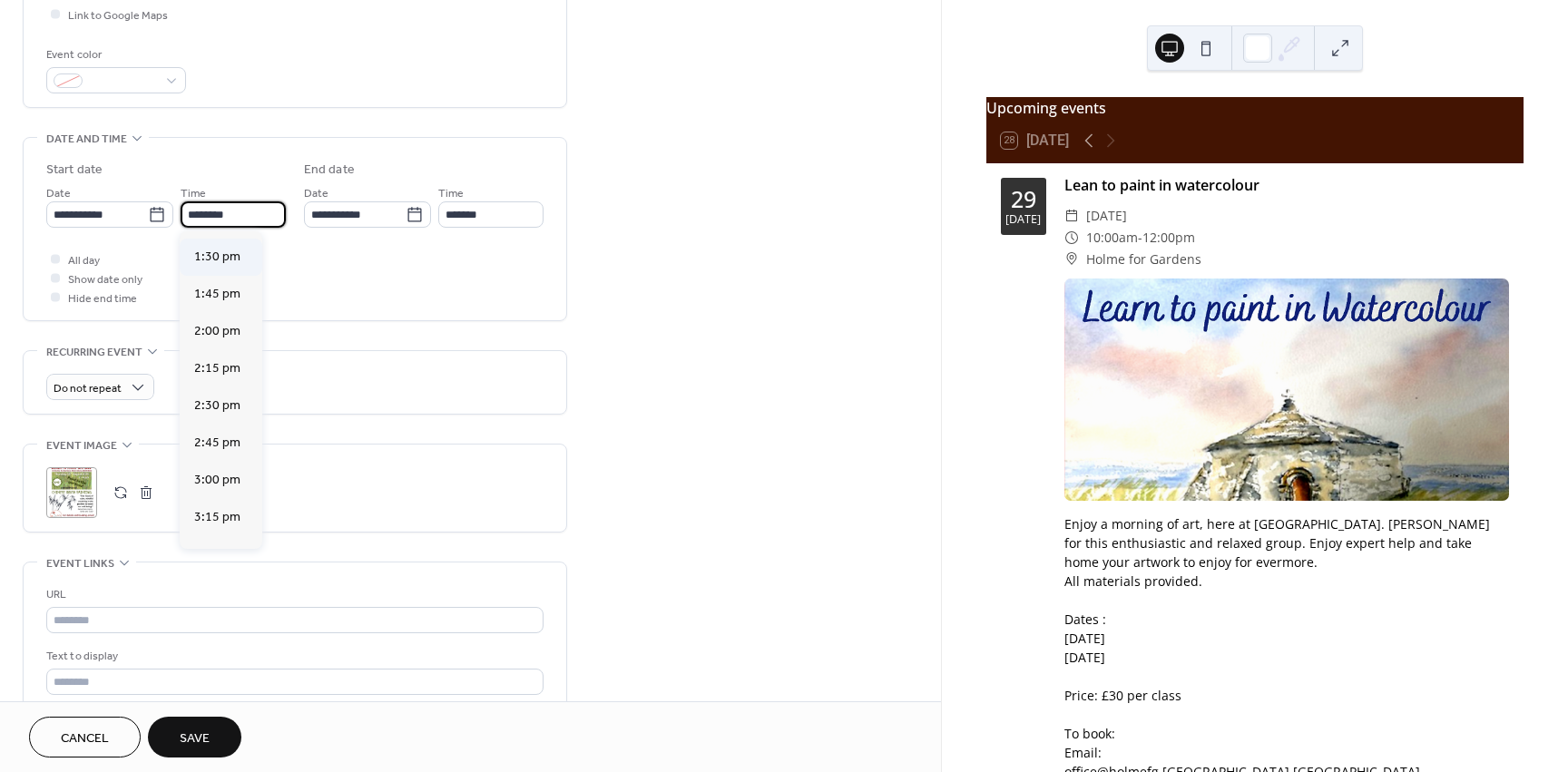 scroll, scrollTop: 2057, scrollLeft: 0, axis: vertical 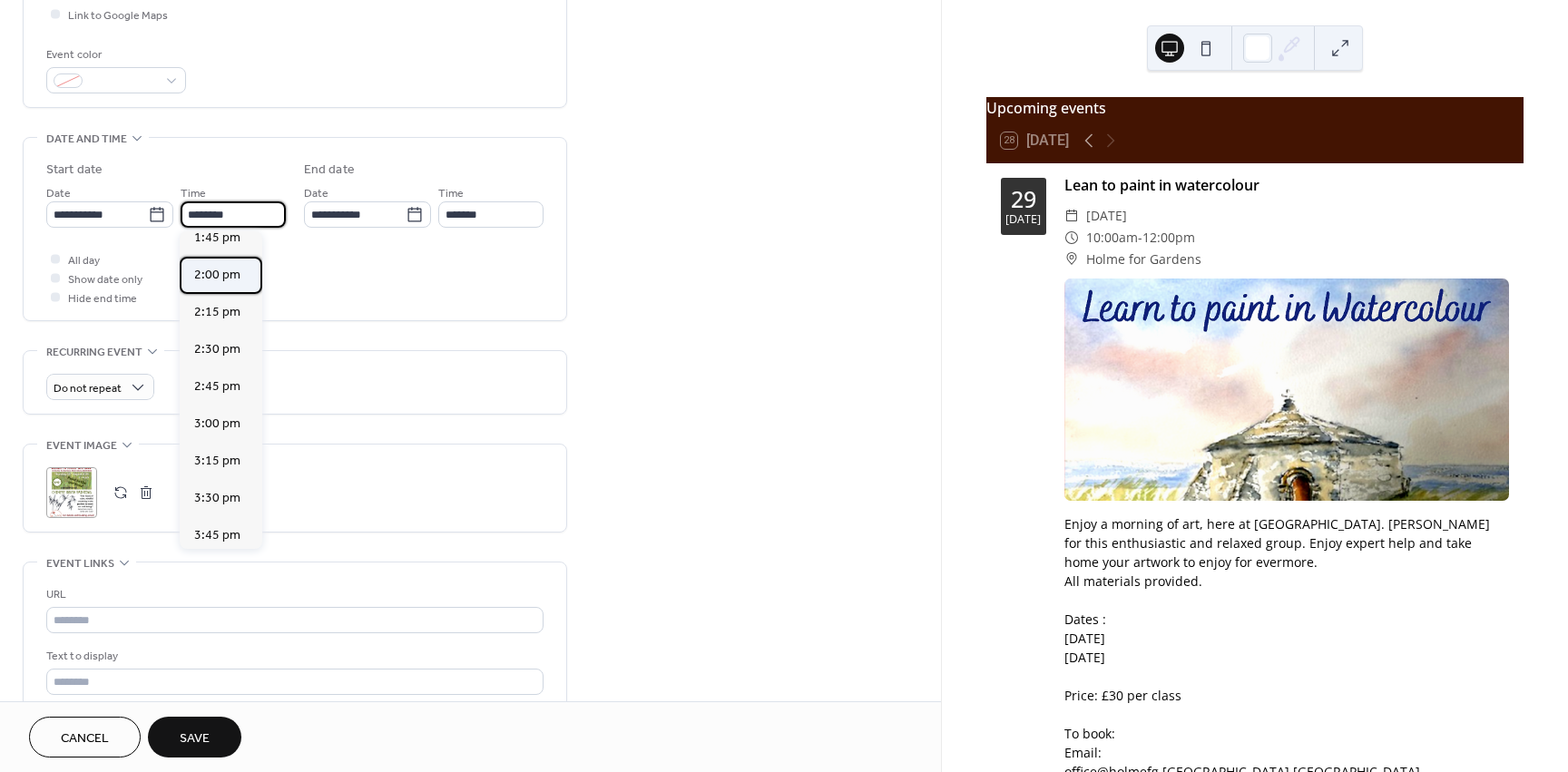 click on "2:00 pm" at bounding box center (217, 275) 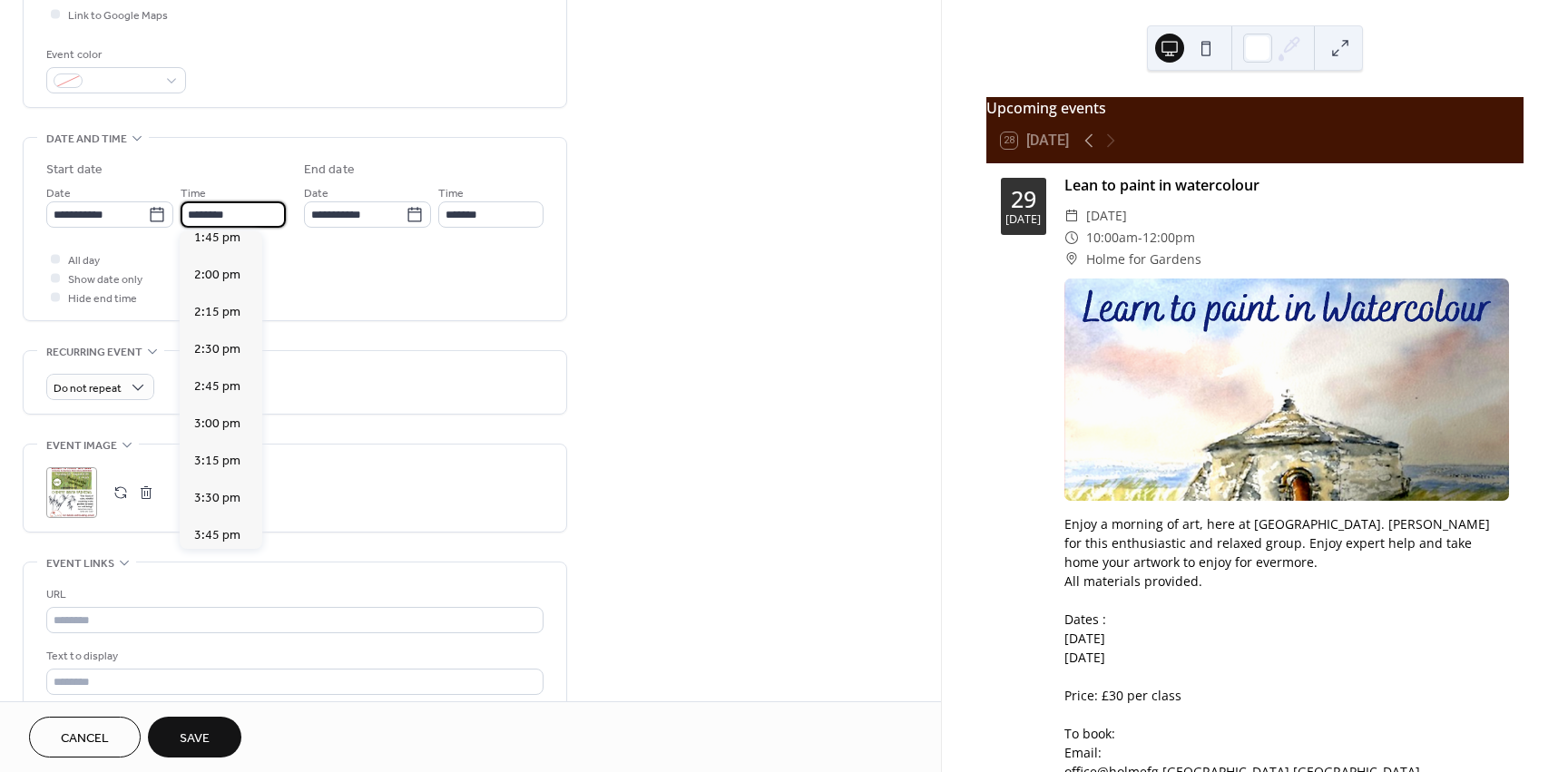 type on "*******" 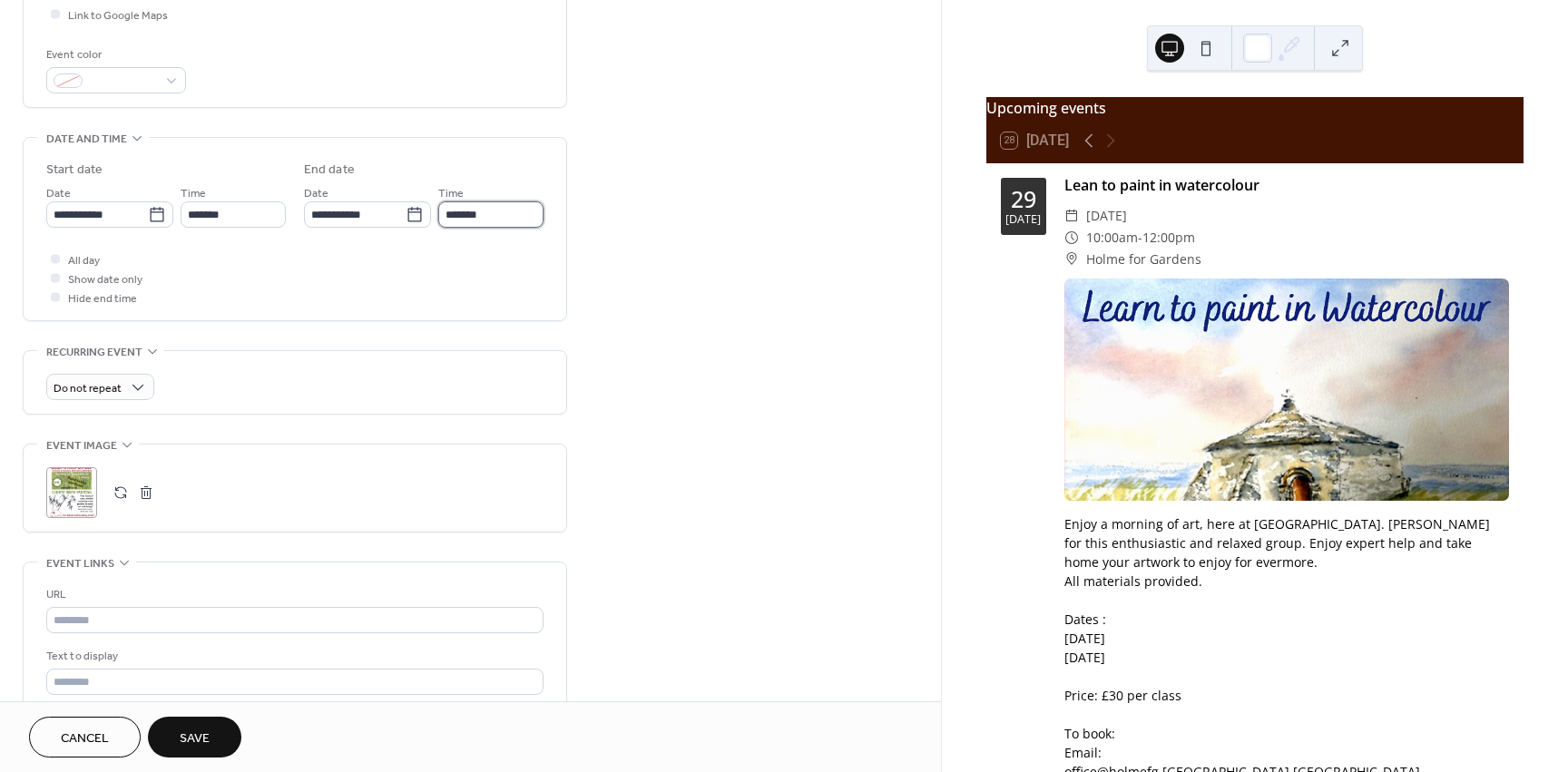 click on "*******" at bounding box center [491, 214] 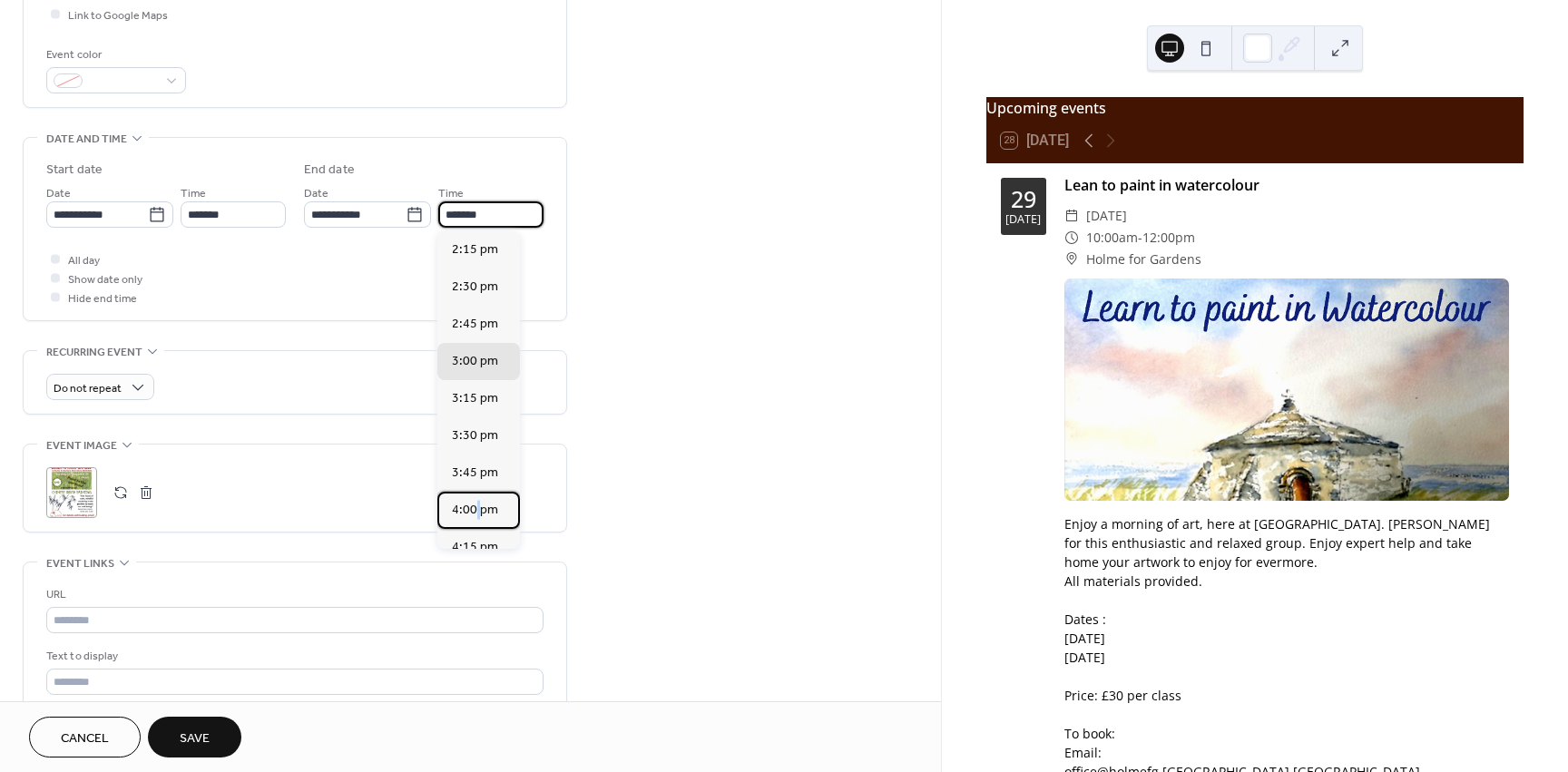 click on "4:00 pm" at bounding box center (475, 510) 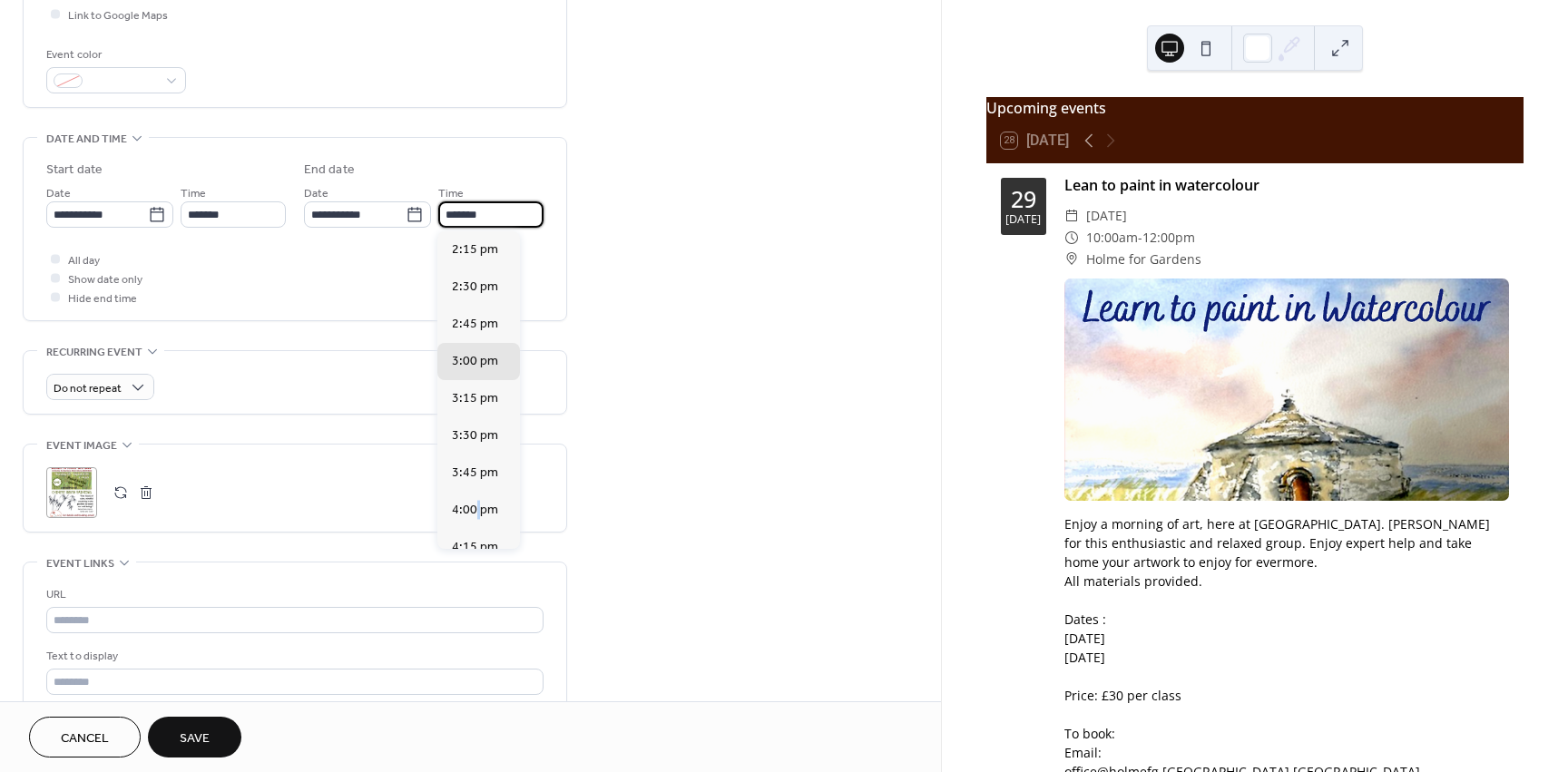 type on "*******" 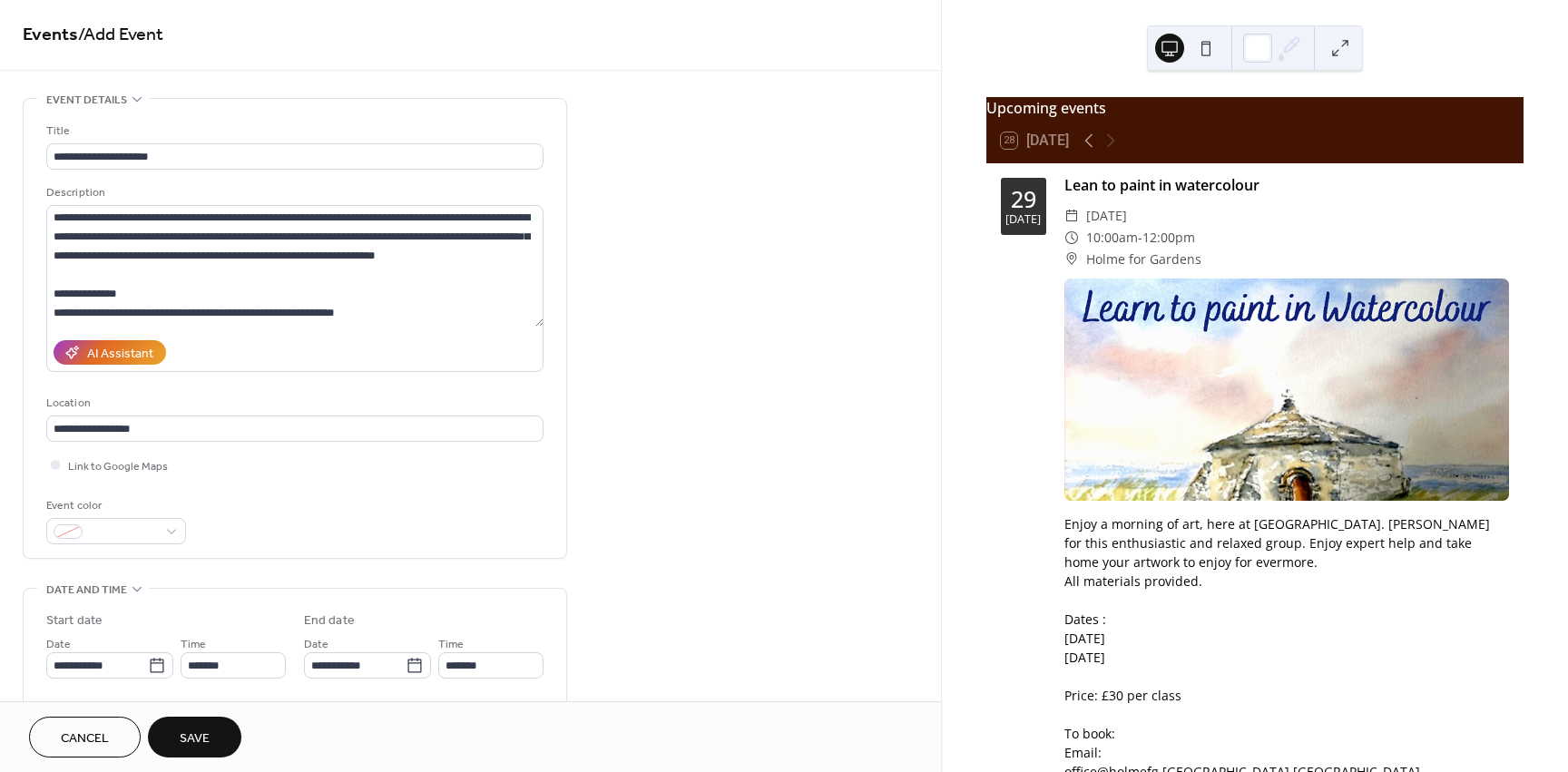 scroll, scrollTop: 0, scrollLeft: 0, axis: both 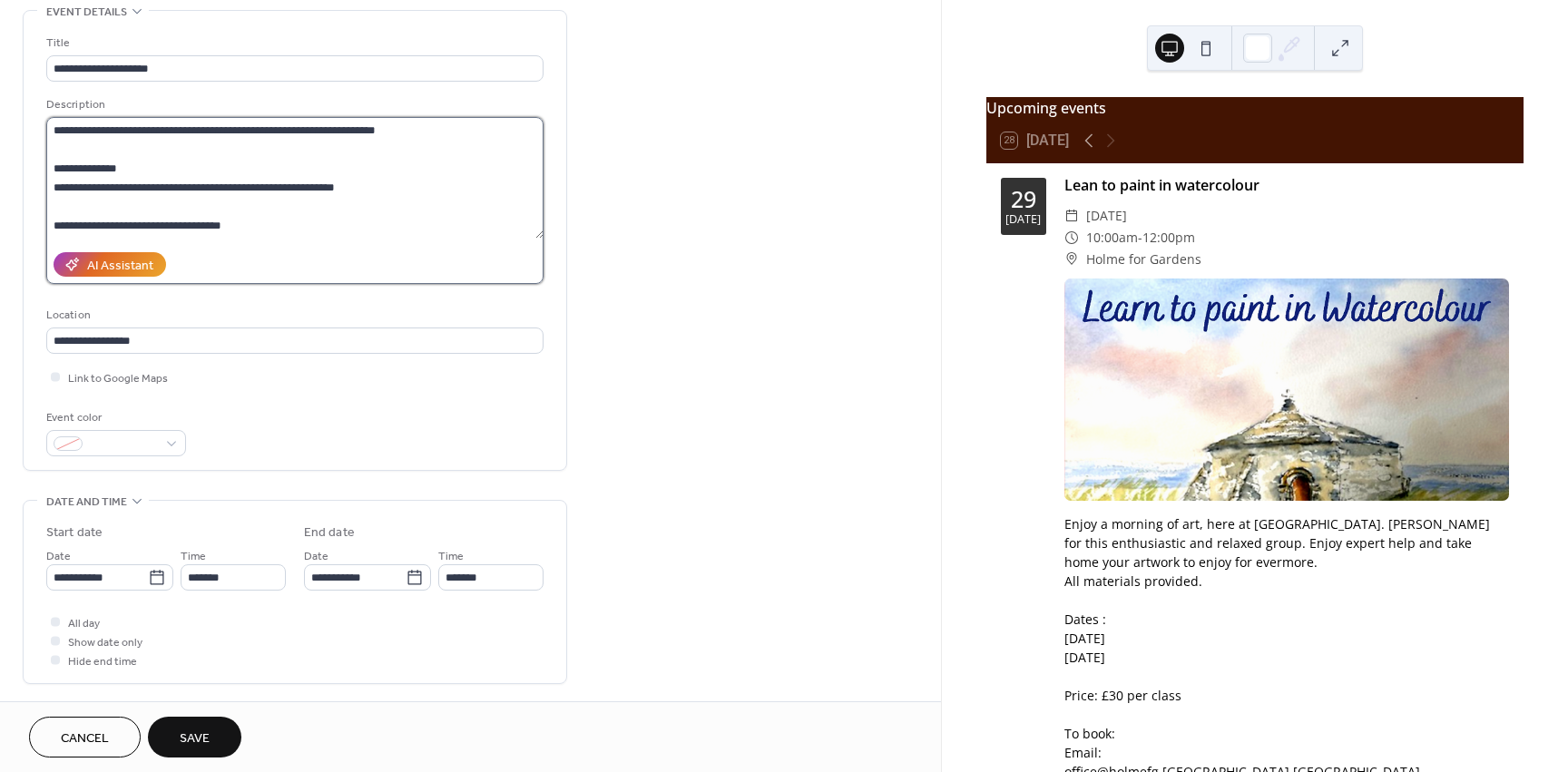 drag, startPoint x: 68, startPoint y: 223, endPoint x: 156, endPoint y: 234, distance: 88.68484 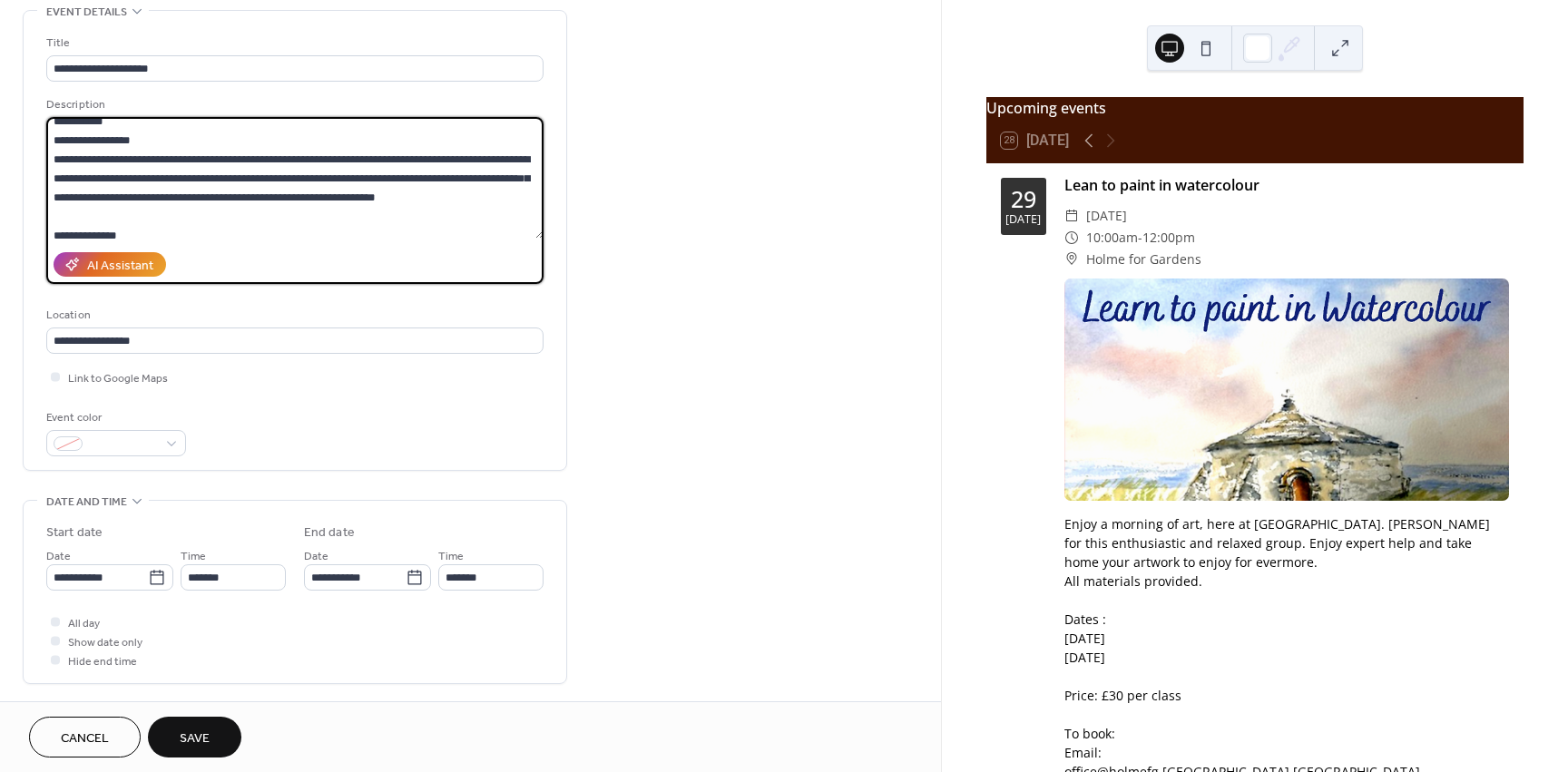 scroll, scrollTop: 400, scrollLeft: 0, axis: vertical 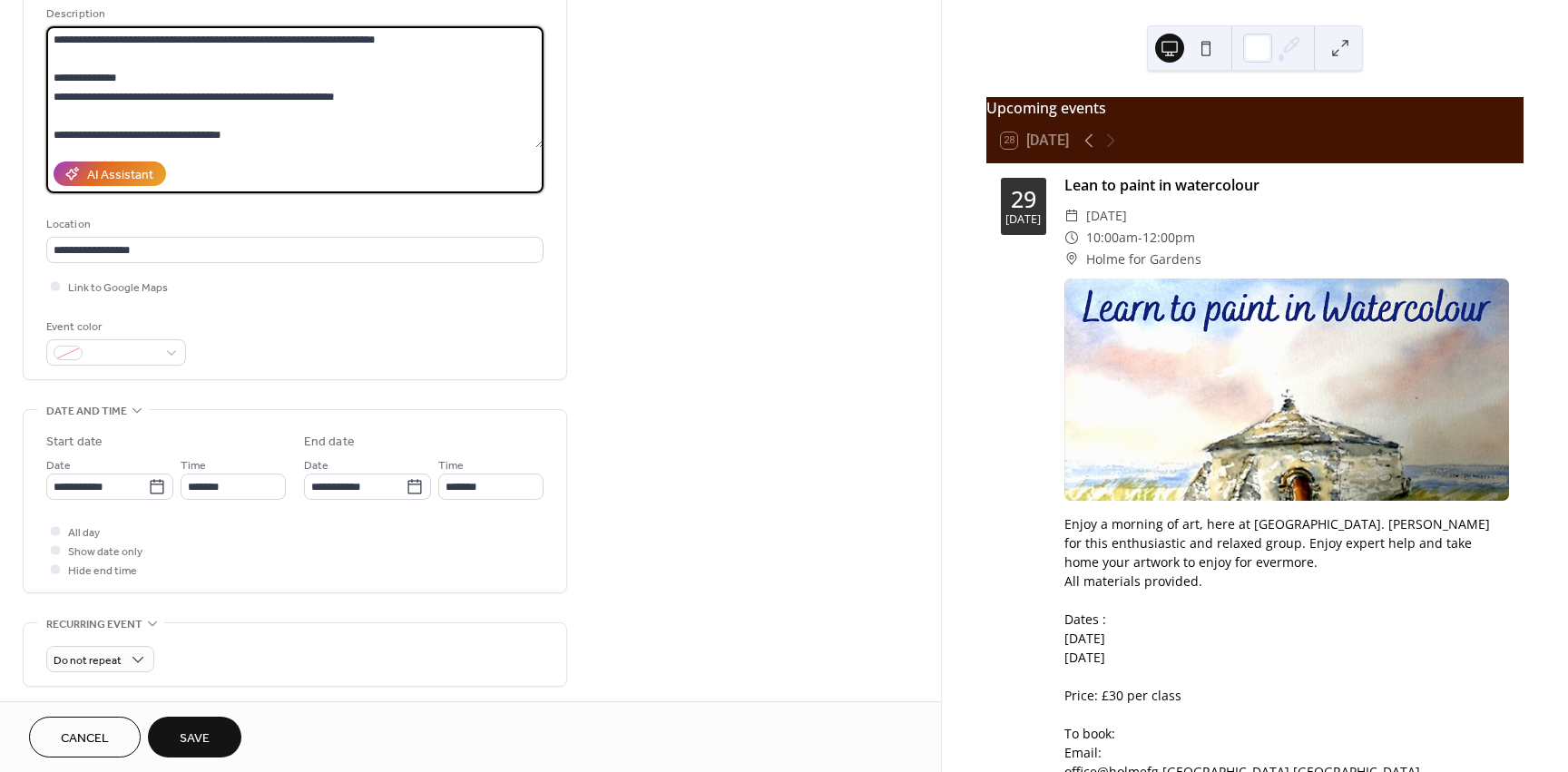 click at bounding box center [295, 87] 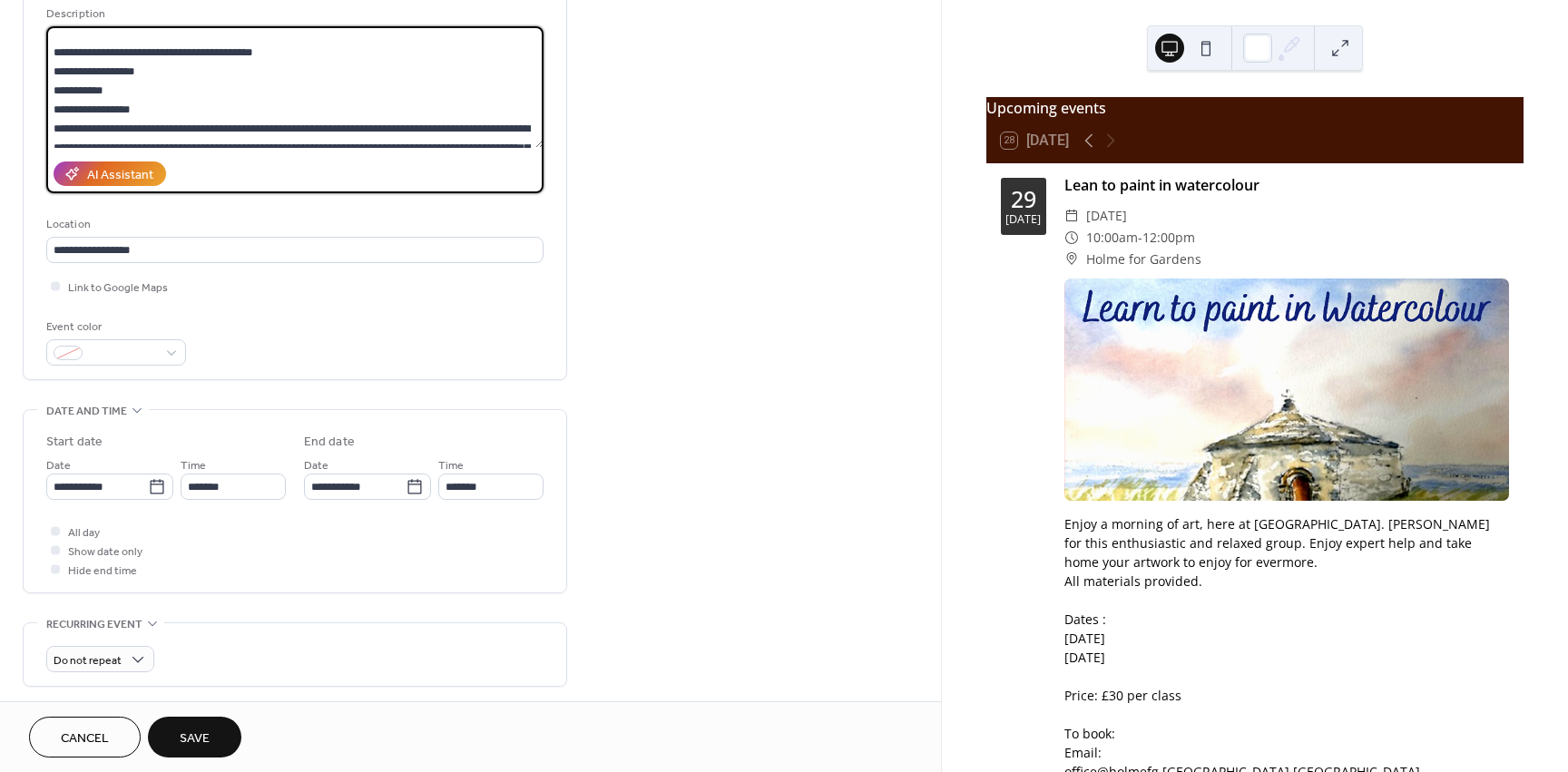 scroll, scrollTop: 363, scrollLeft: 0, axis: vertical 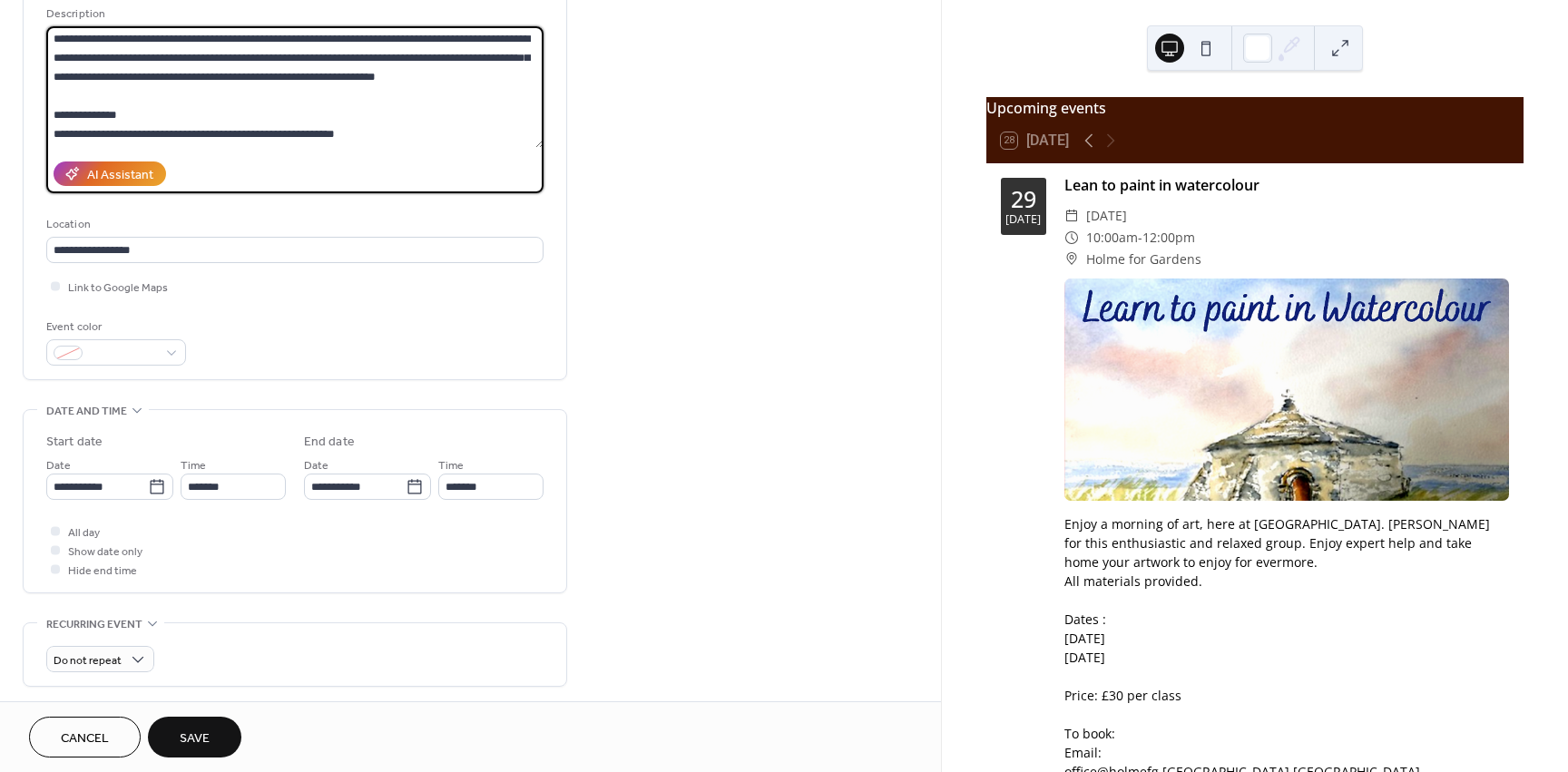 click at bounding box center (295, 87) 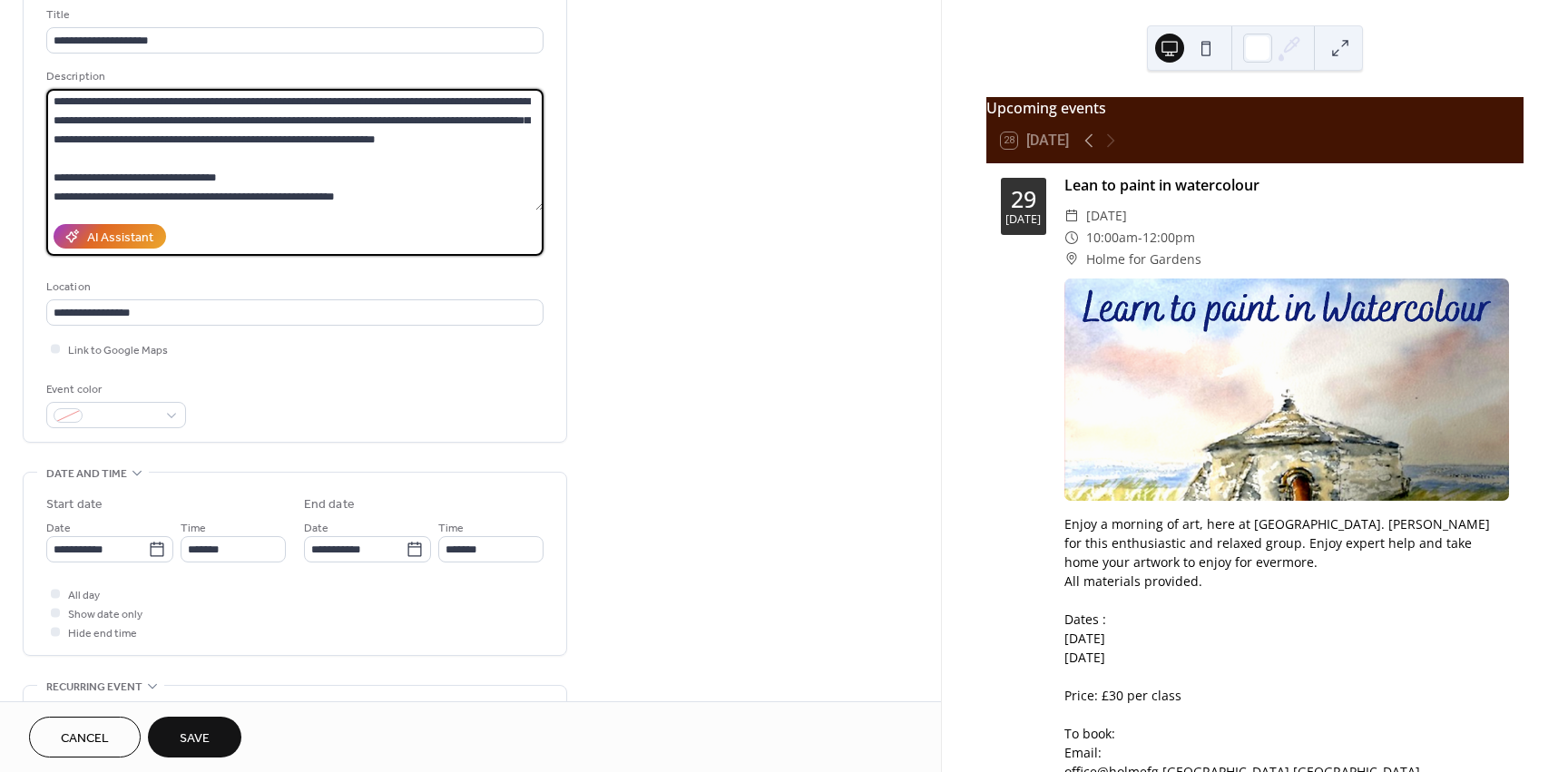 scroll, scrollTop: 91, scrollLeft: 0, axis: vertical 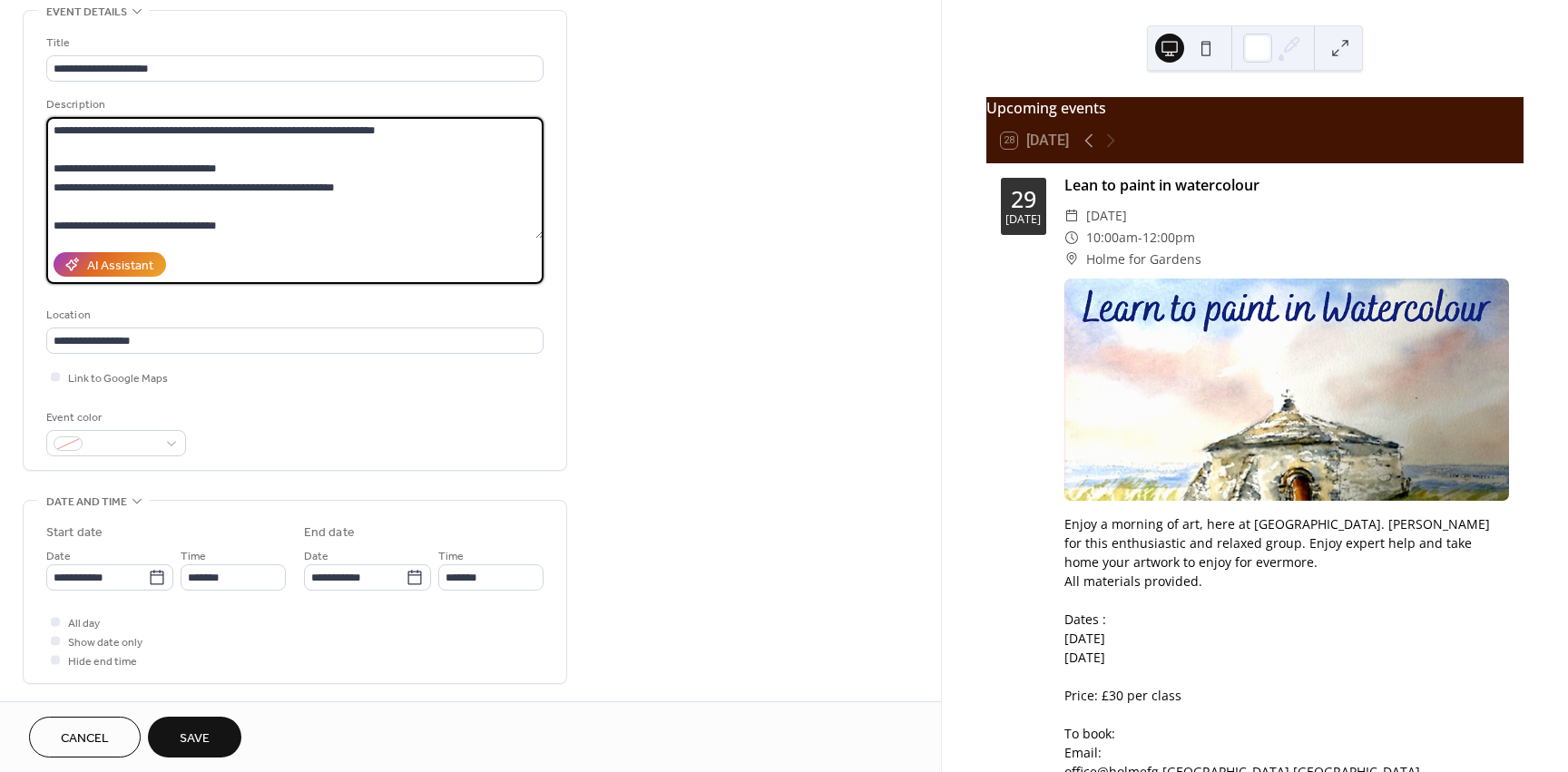 click at bounding box center [295, 178] 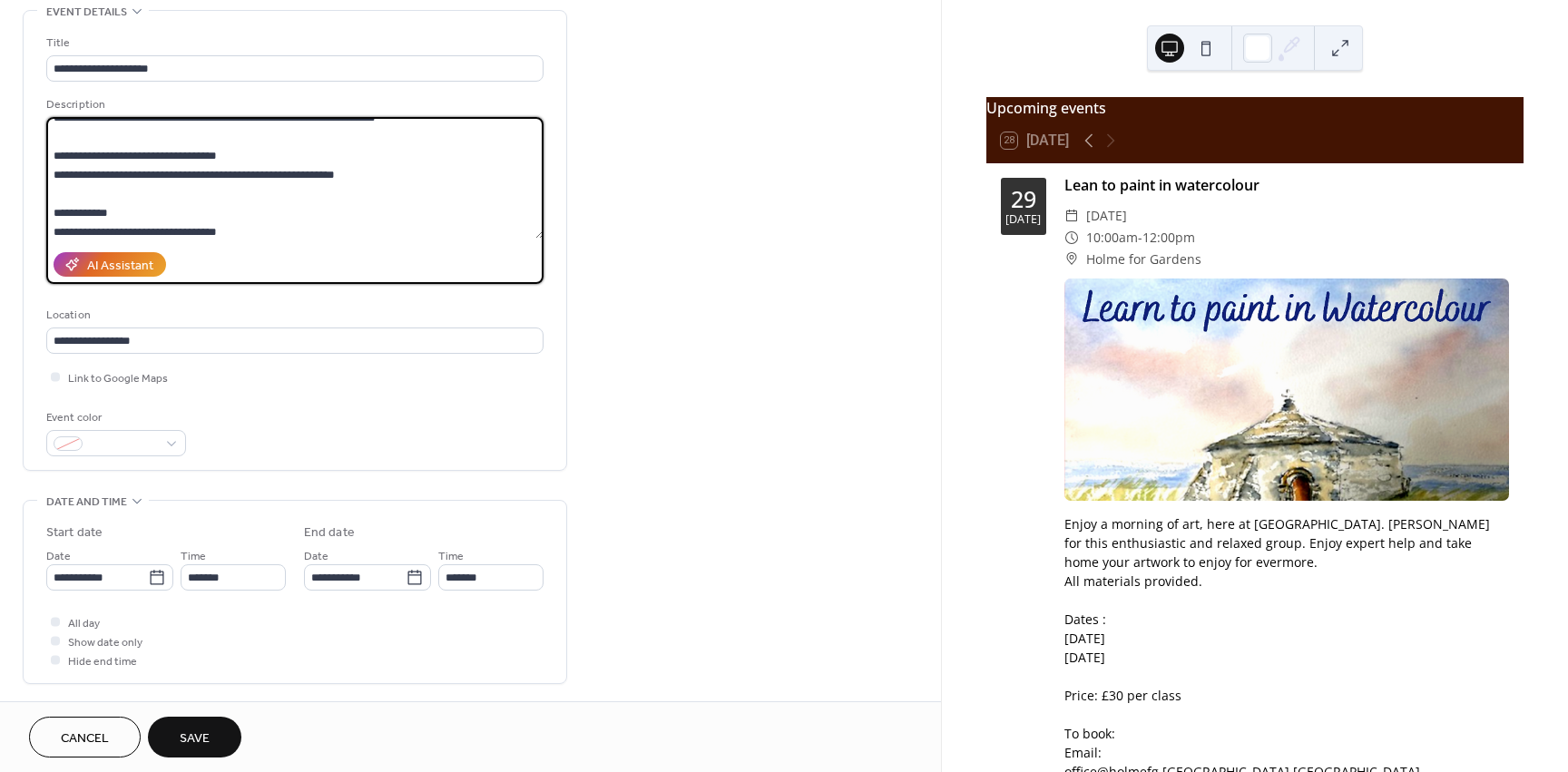 scroll, scrollTop: 419, scrollLeft: 0, axis: vertical 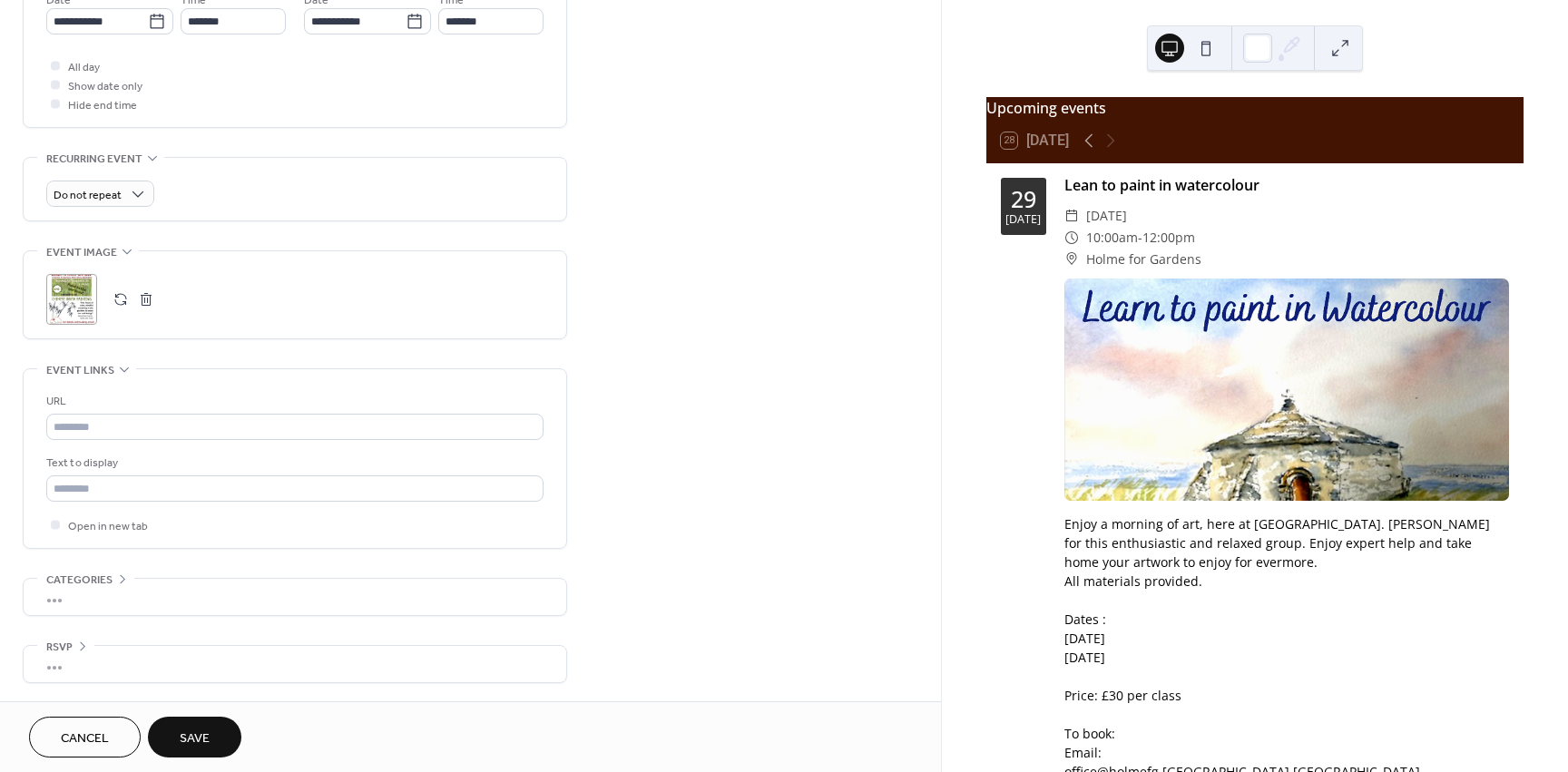 type on "**********" 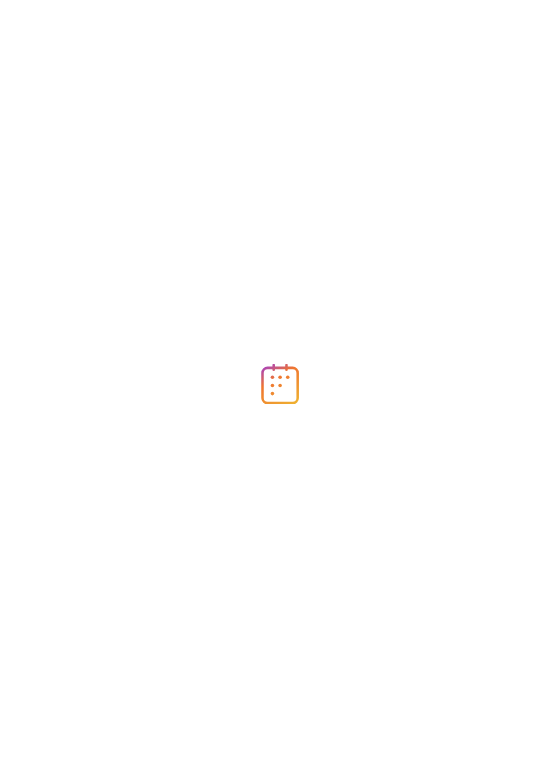 scroll, scrollTop: 0, scrollLeft: 0, axis: both 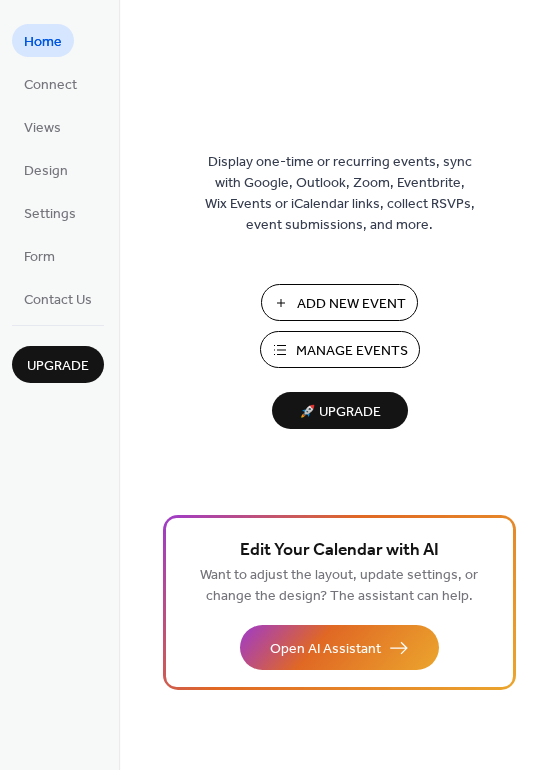 click on "Manage Events" at bounding box center (352, 351) 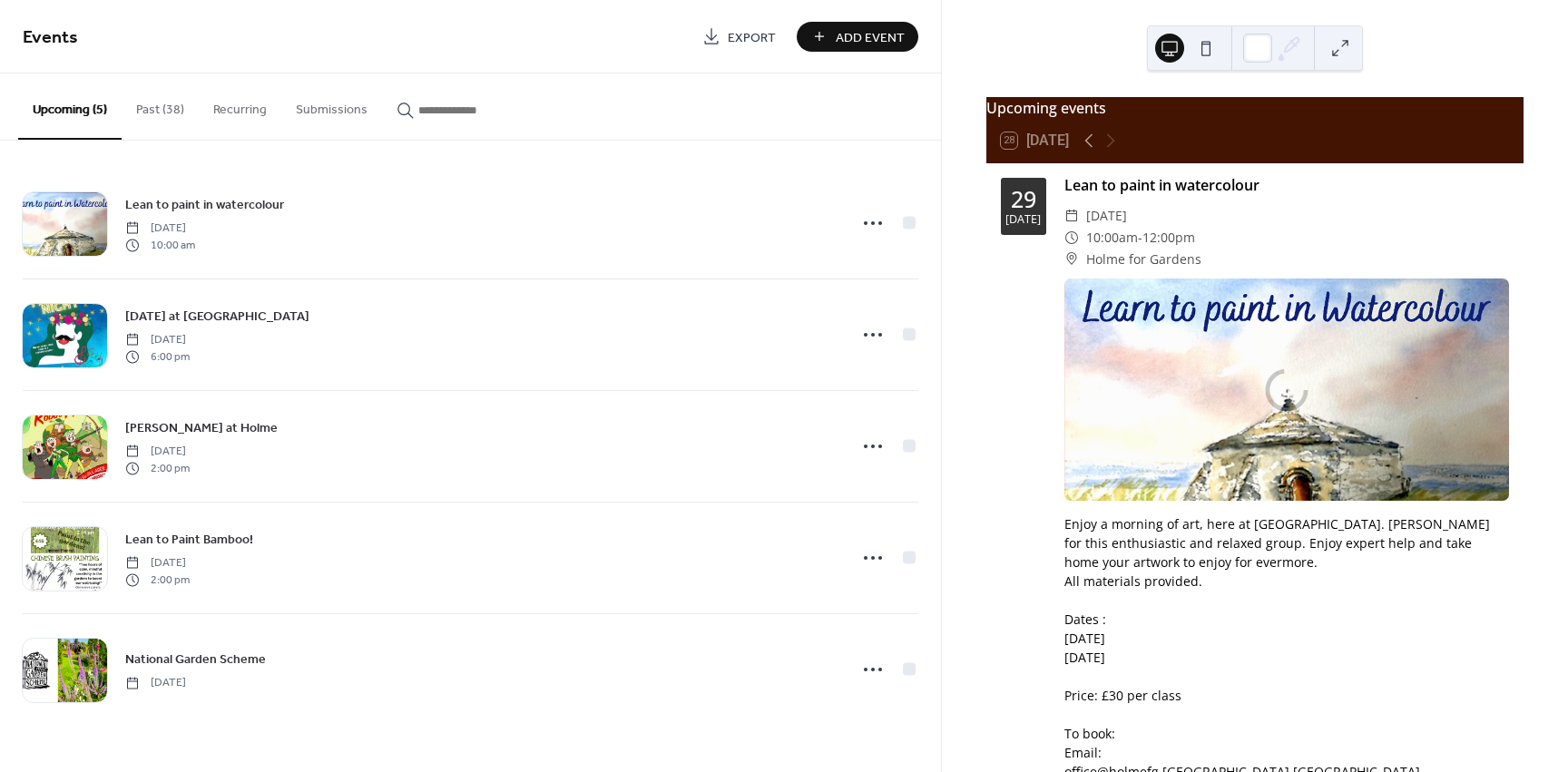 scroll, scrollTop: 0, scrollLeft: 0, axis: both 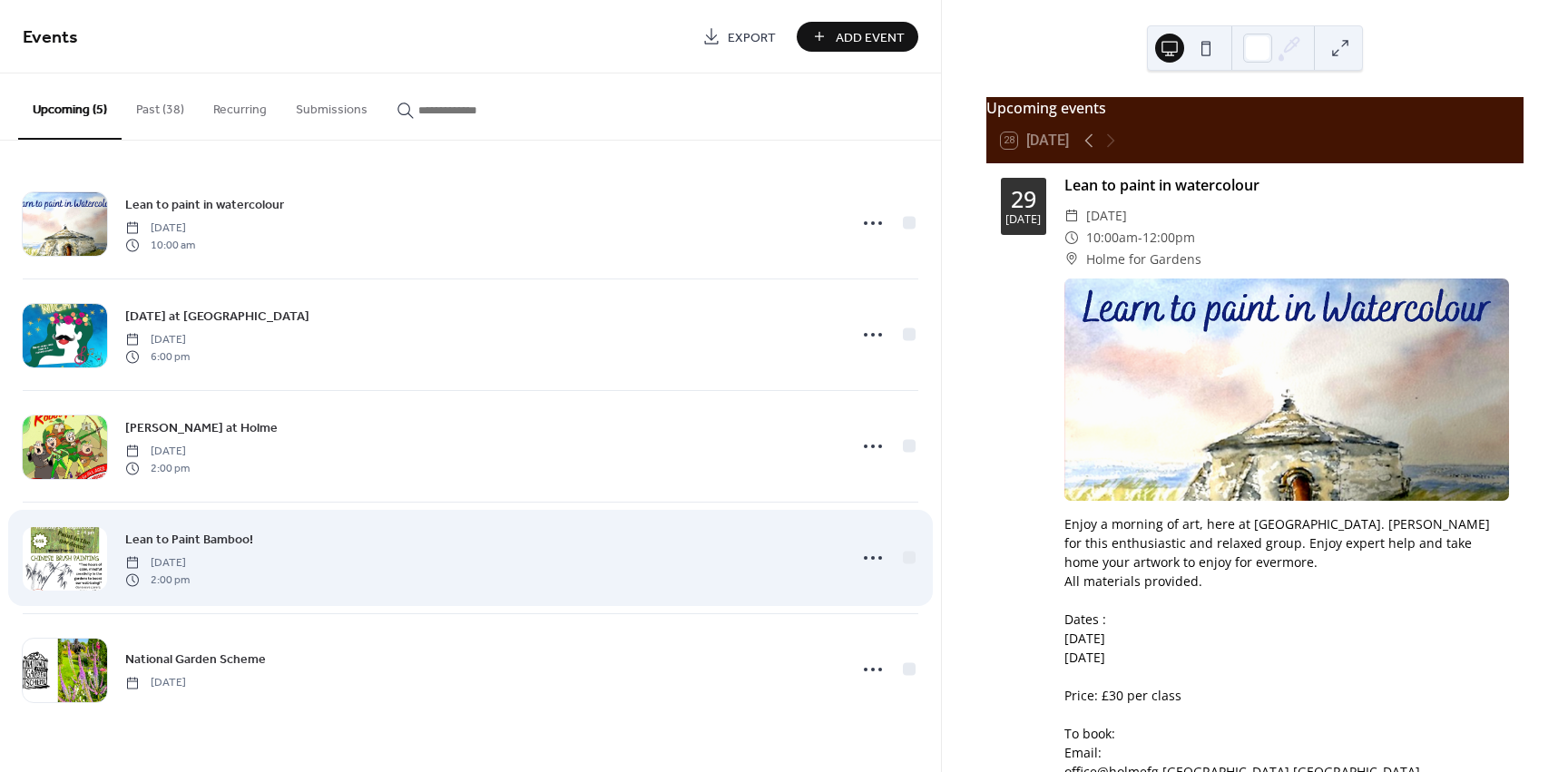 click at bounding box center (64, 559) 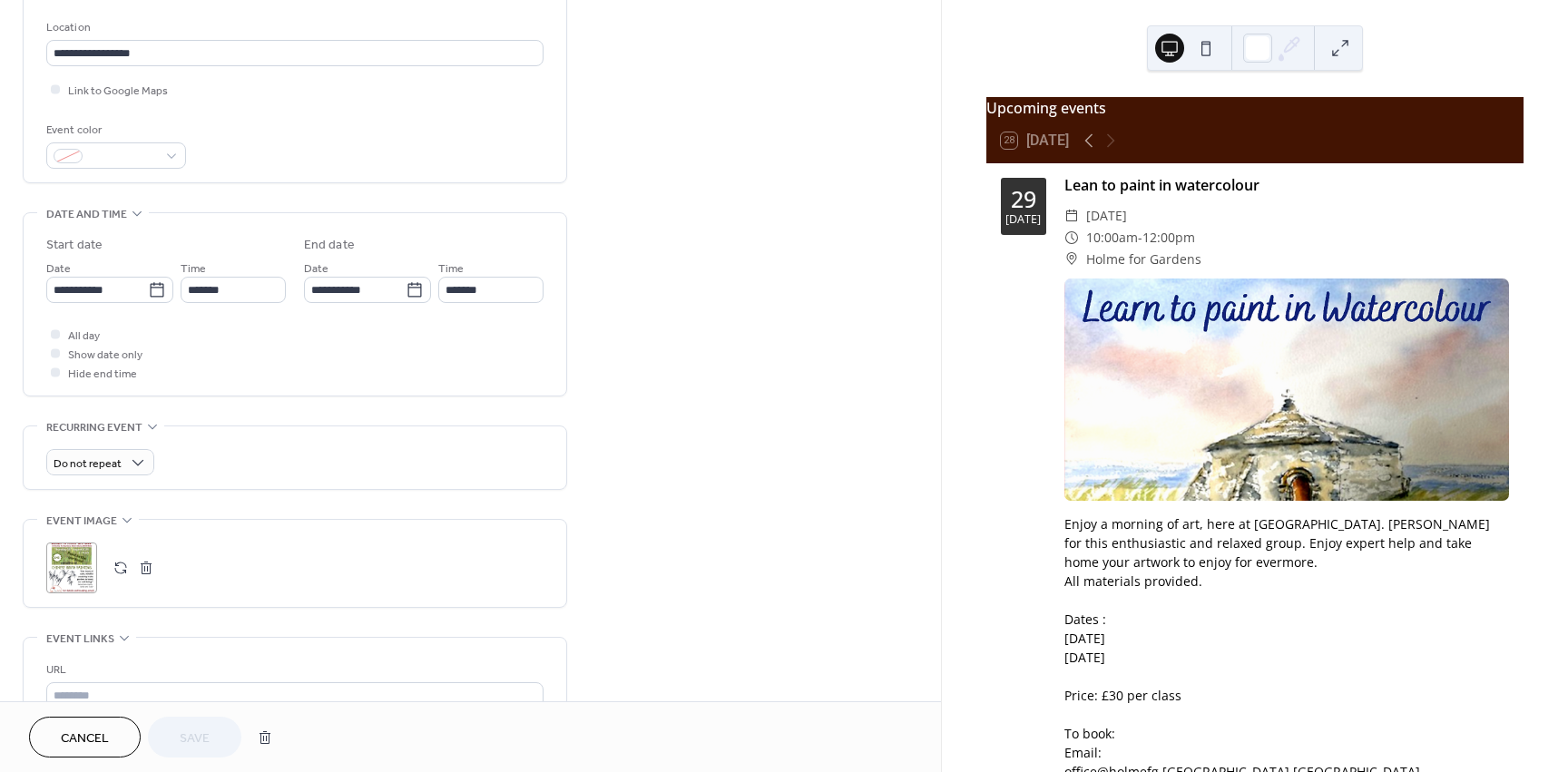 scroll, scrollTop: 454, scrollLeft: 0, axis: vertical 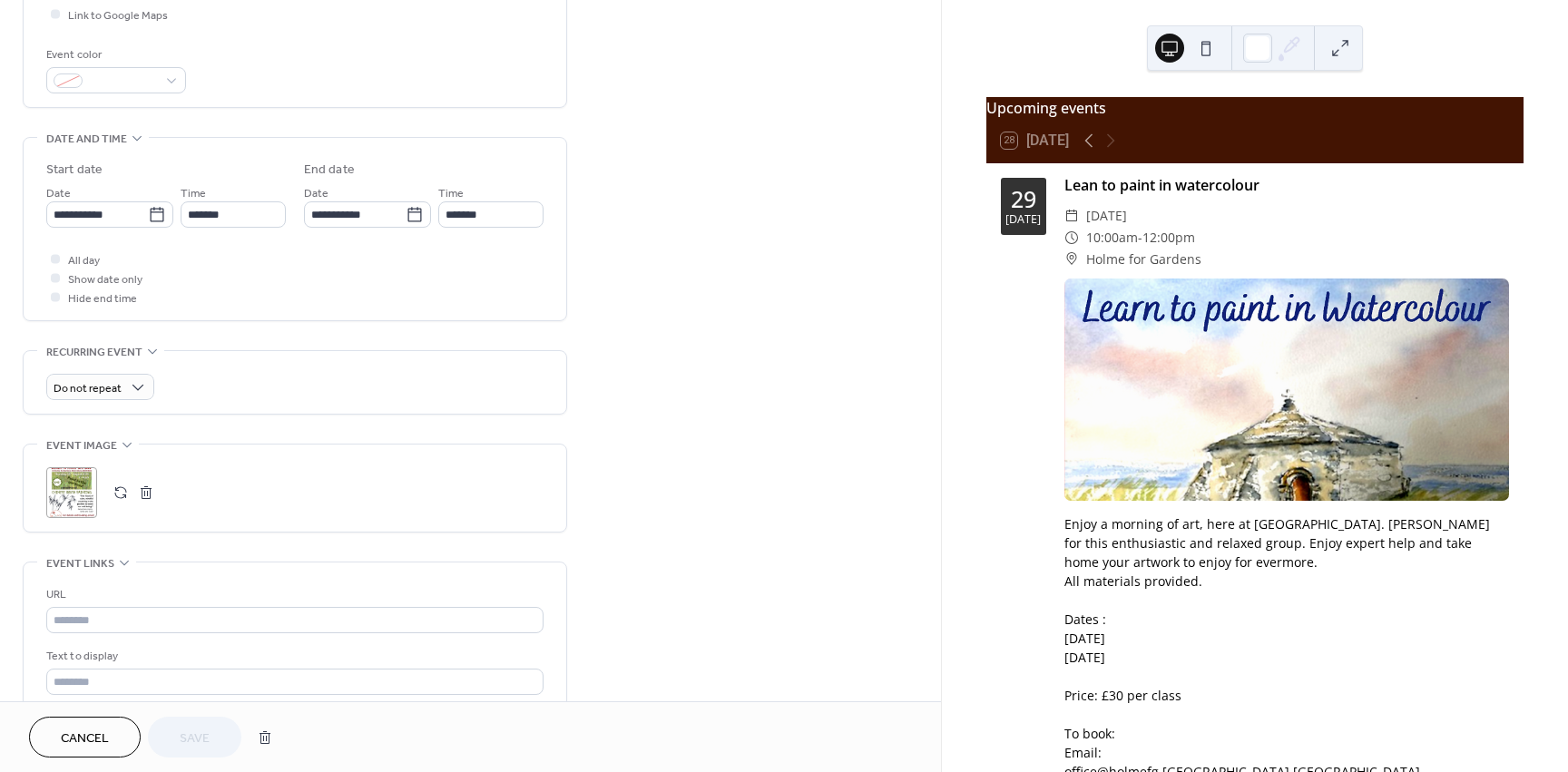 click on ";" at bounding box center [72, 493] 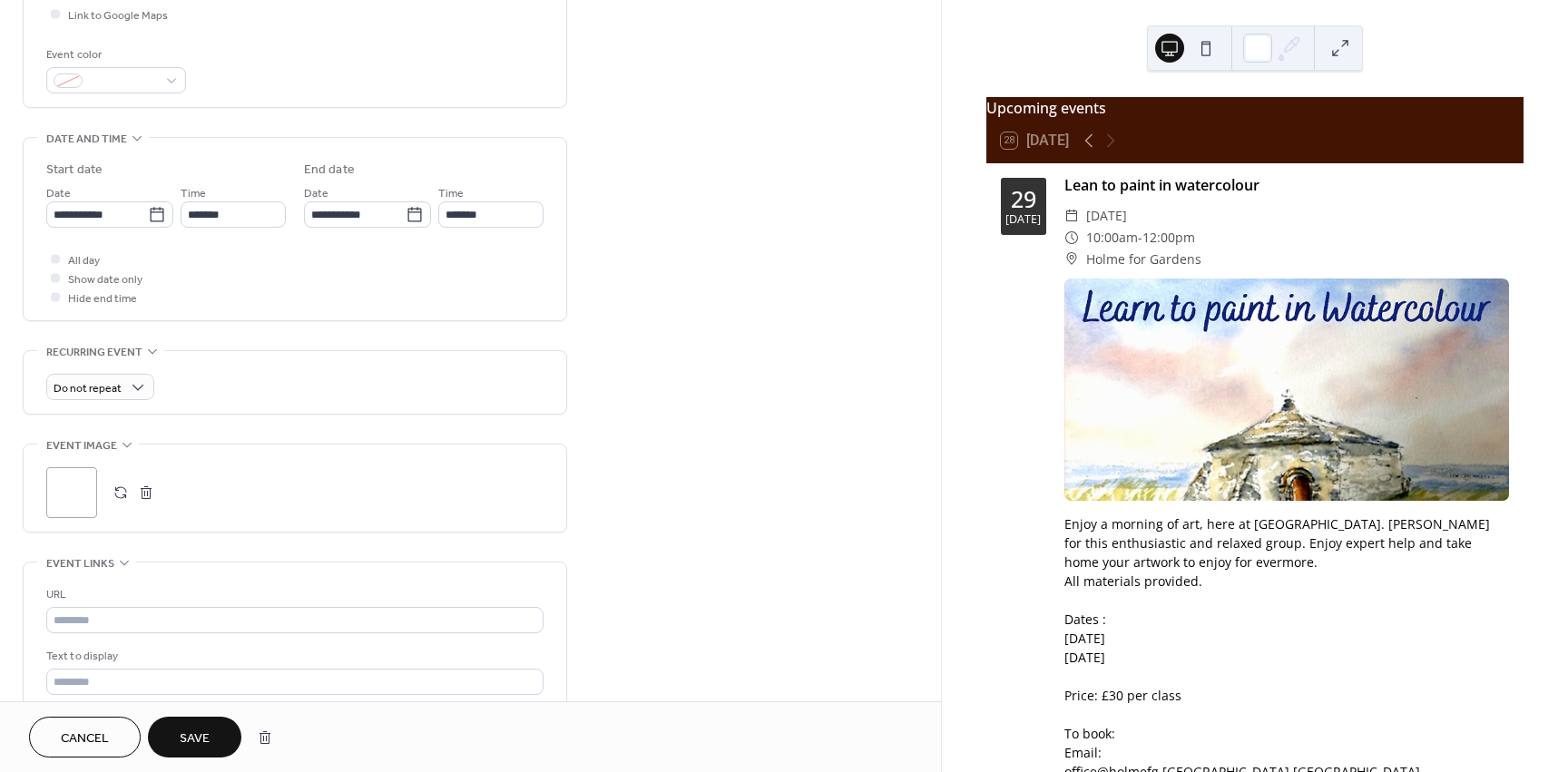 click on "Save" at bounding box center [194, 738] 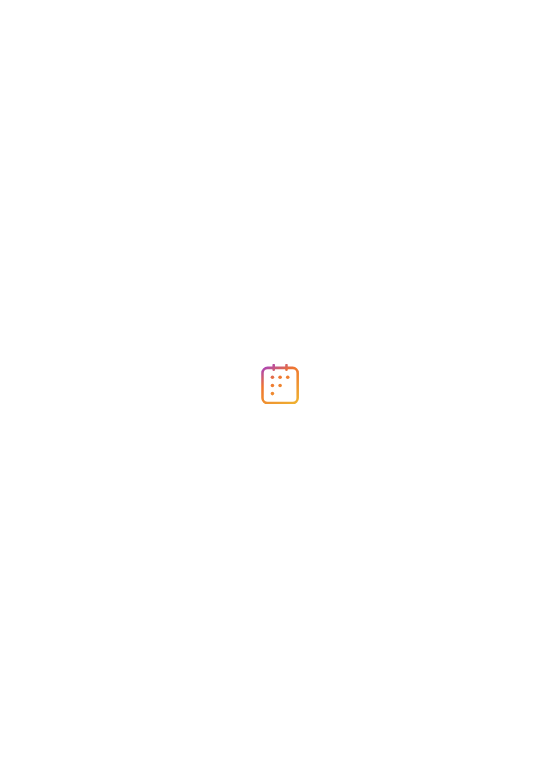 scroll, scrollTop: 0, scrollLeft: 0, axis: both 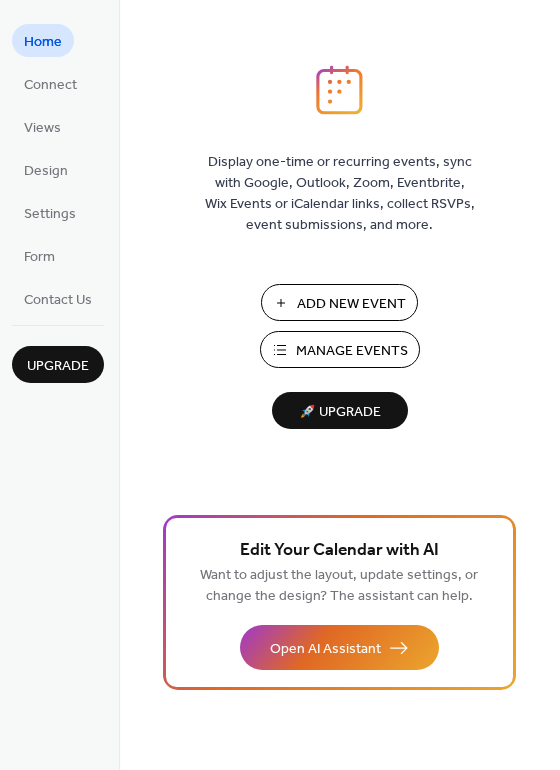 click on "Manage Events" at bounding box center (352, 351) 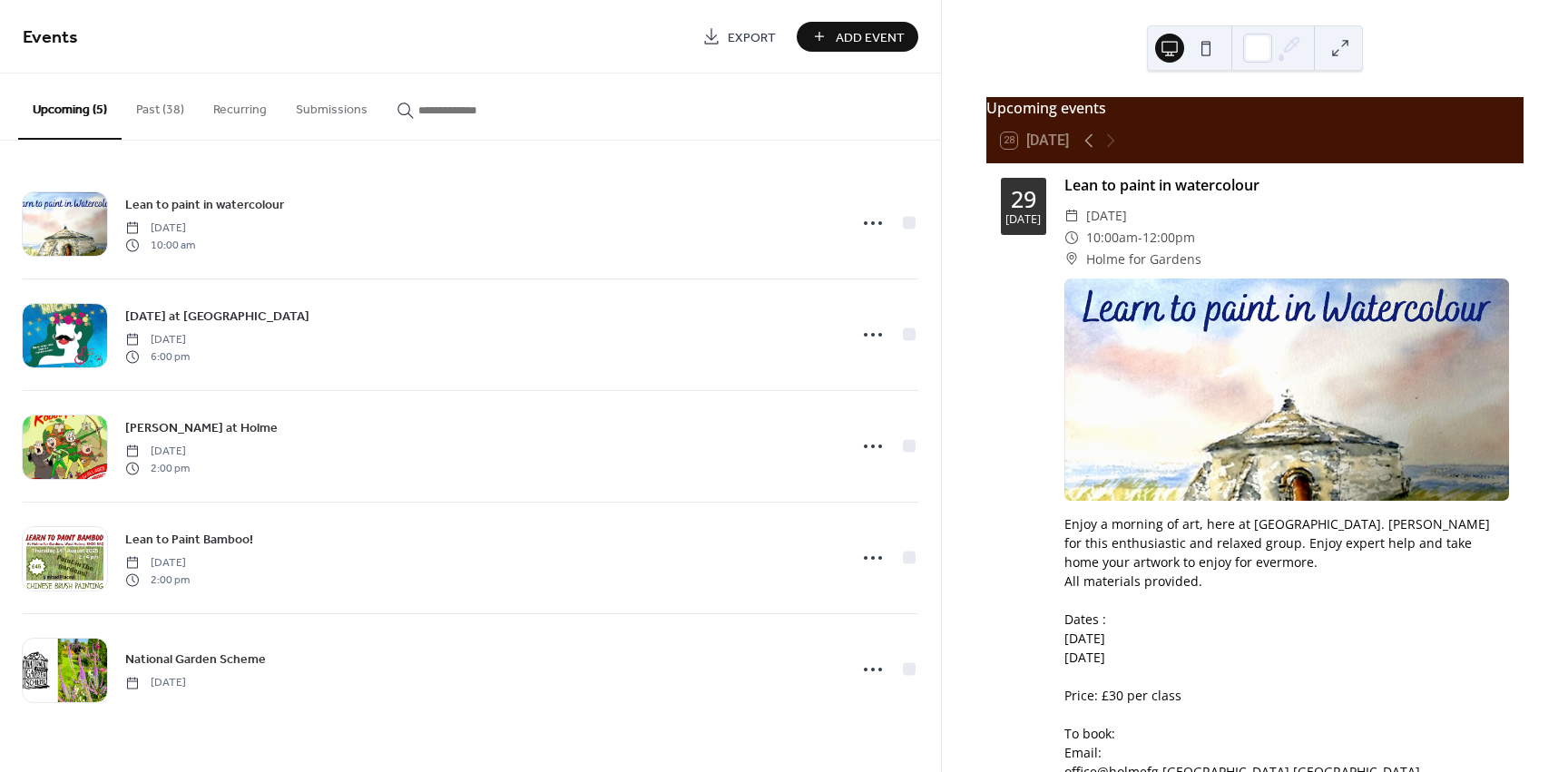 scroll, scrollTop: 0, scrollLeft: 0, axis: both 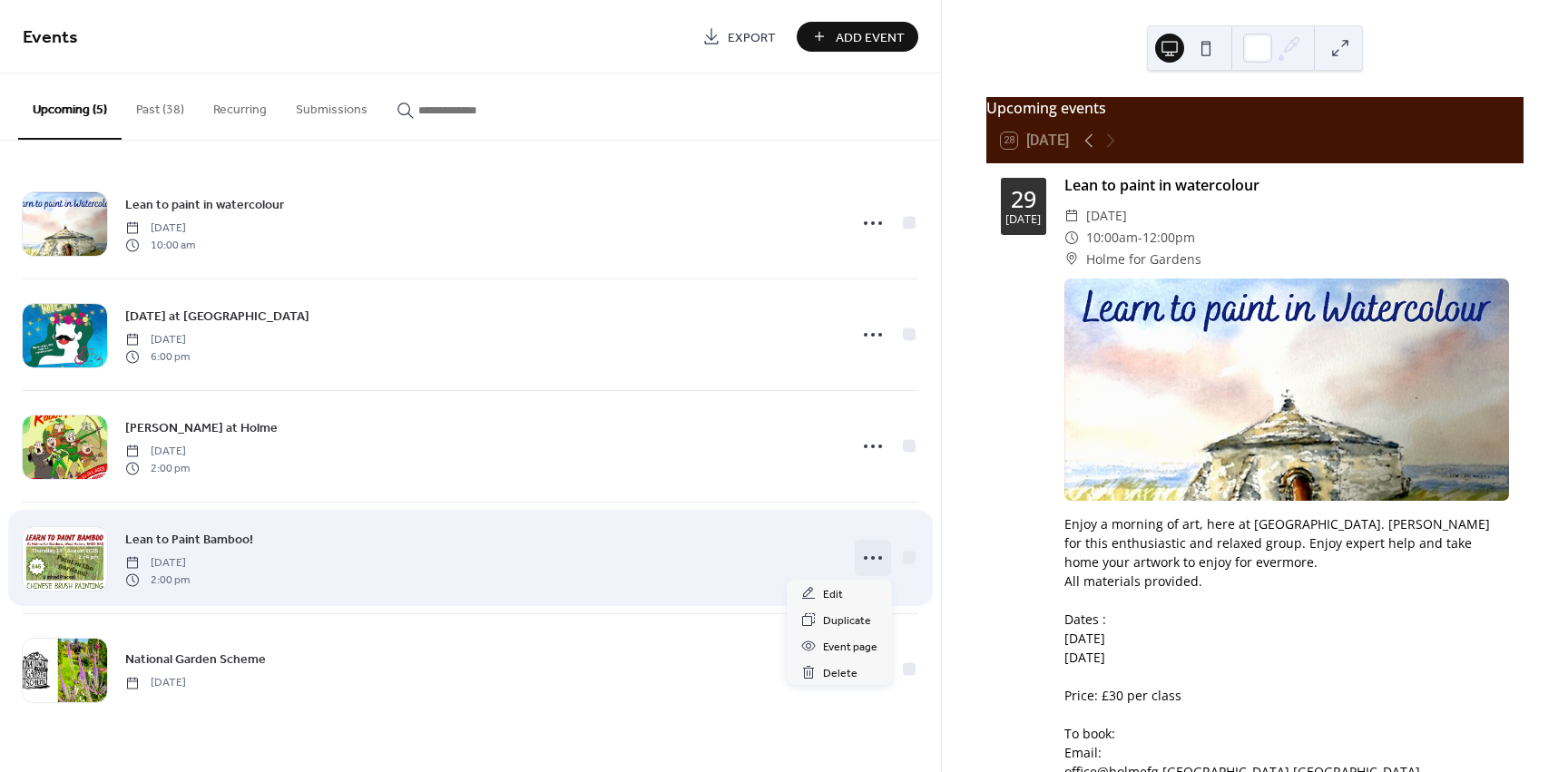 click 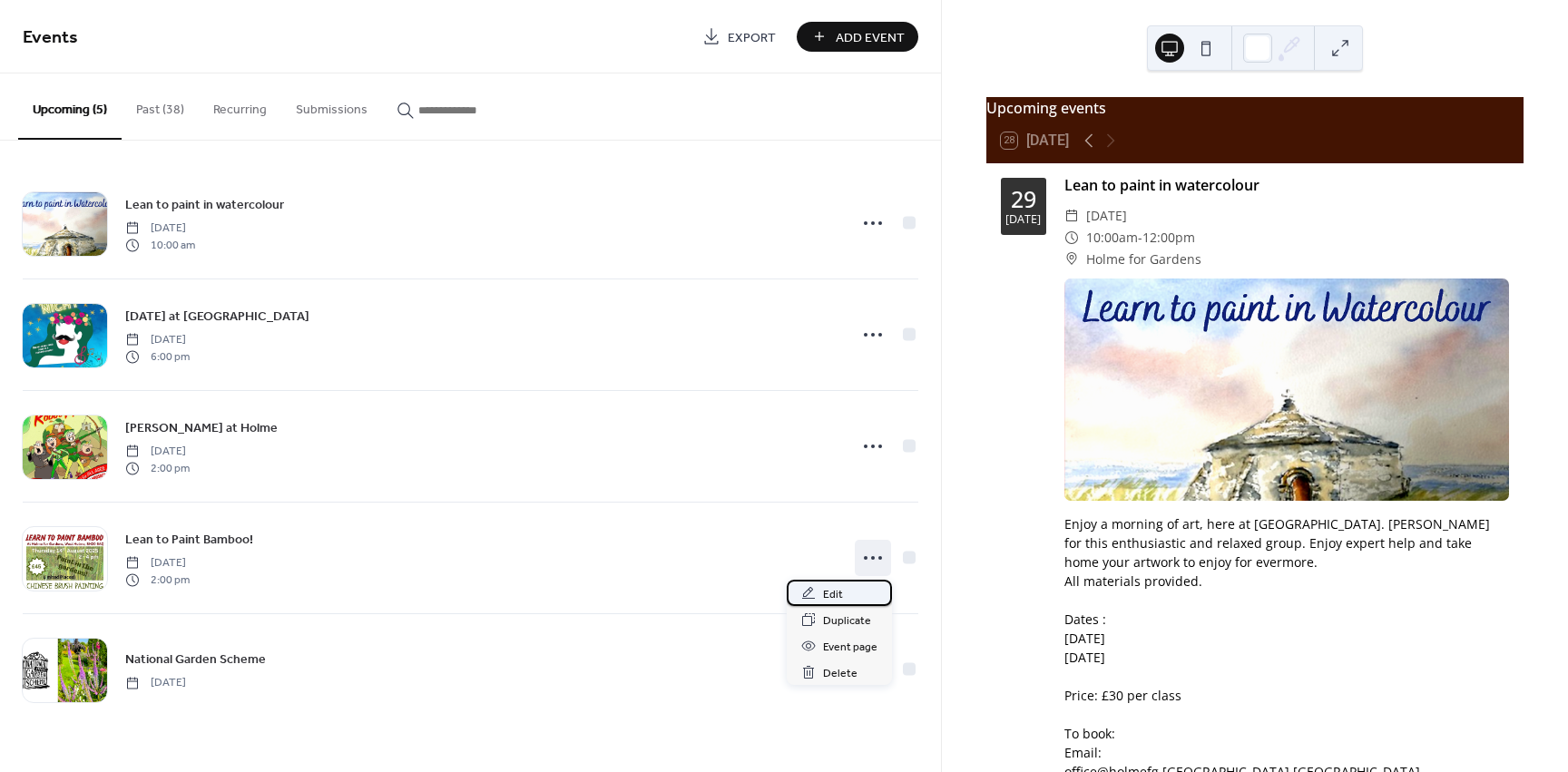 click on "Edit" at bounding box center [833, 594] 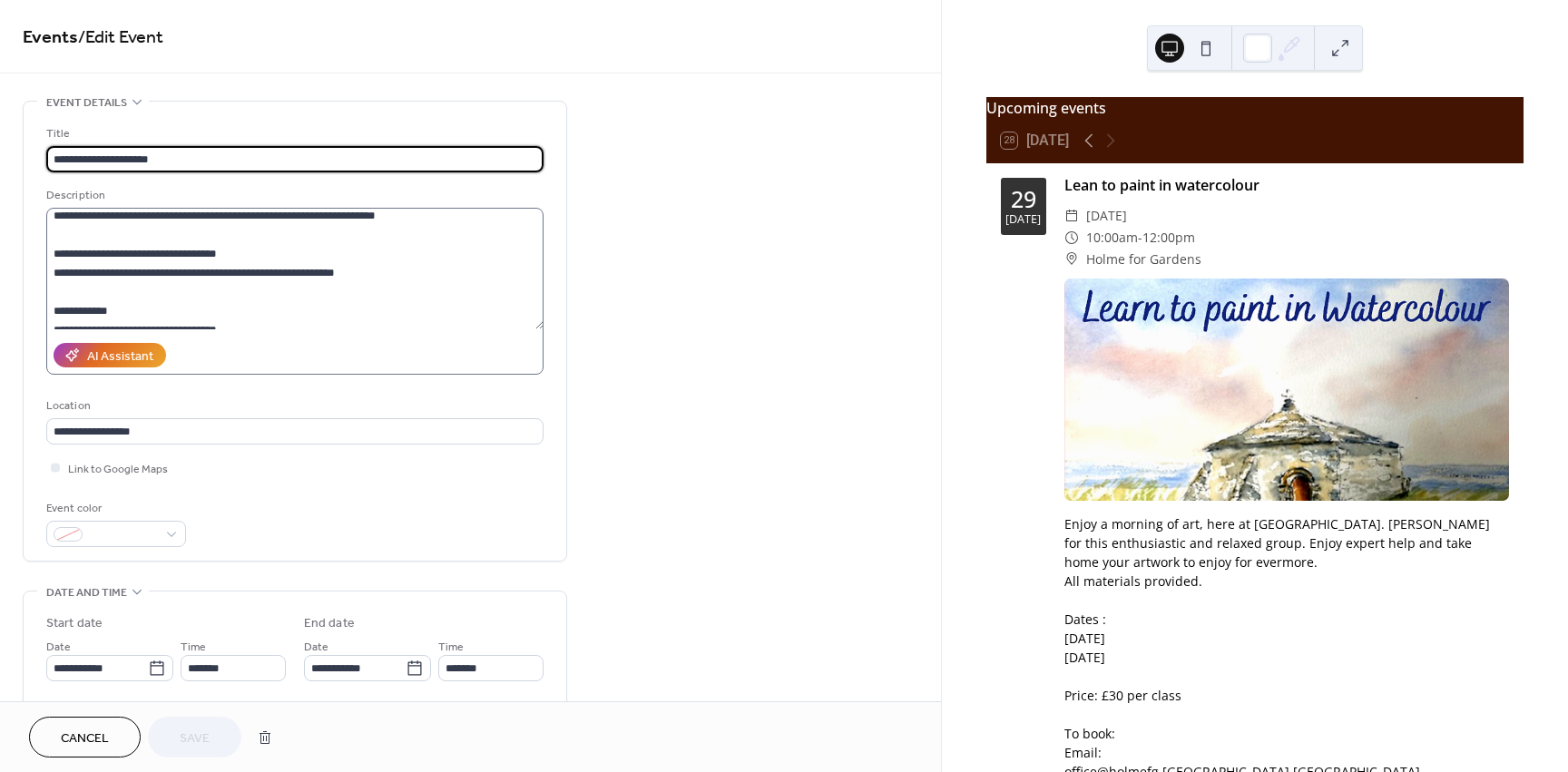 scroll, scrollTop: 419, scrollLeft: 0, axis: vertical 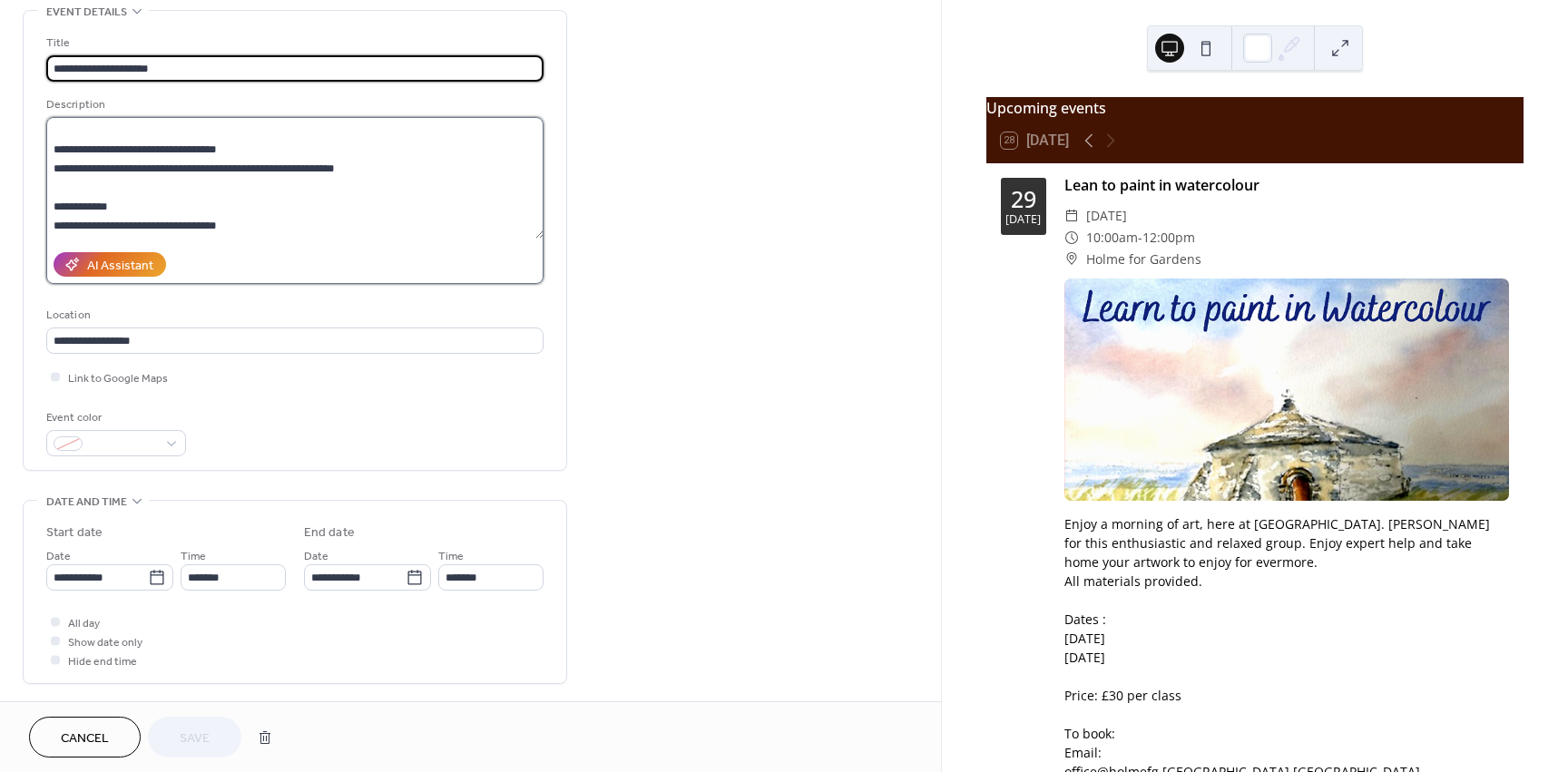 click at bounding box center [295, 178] 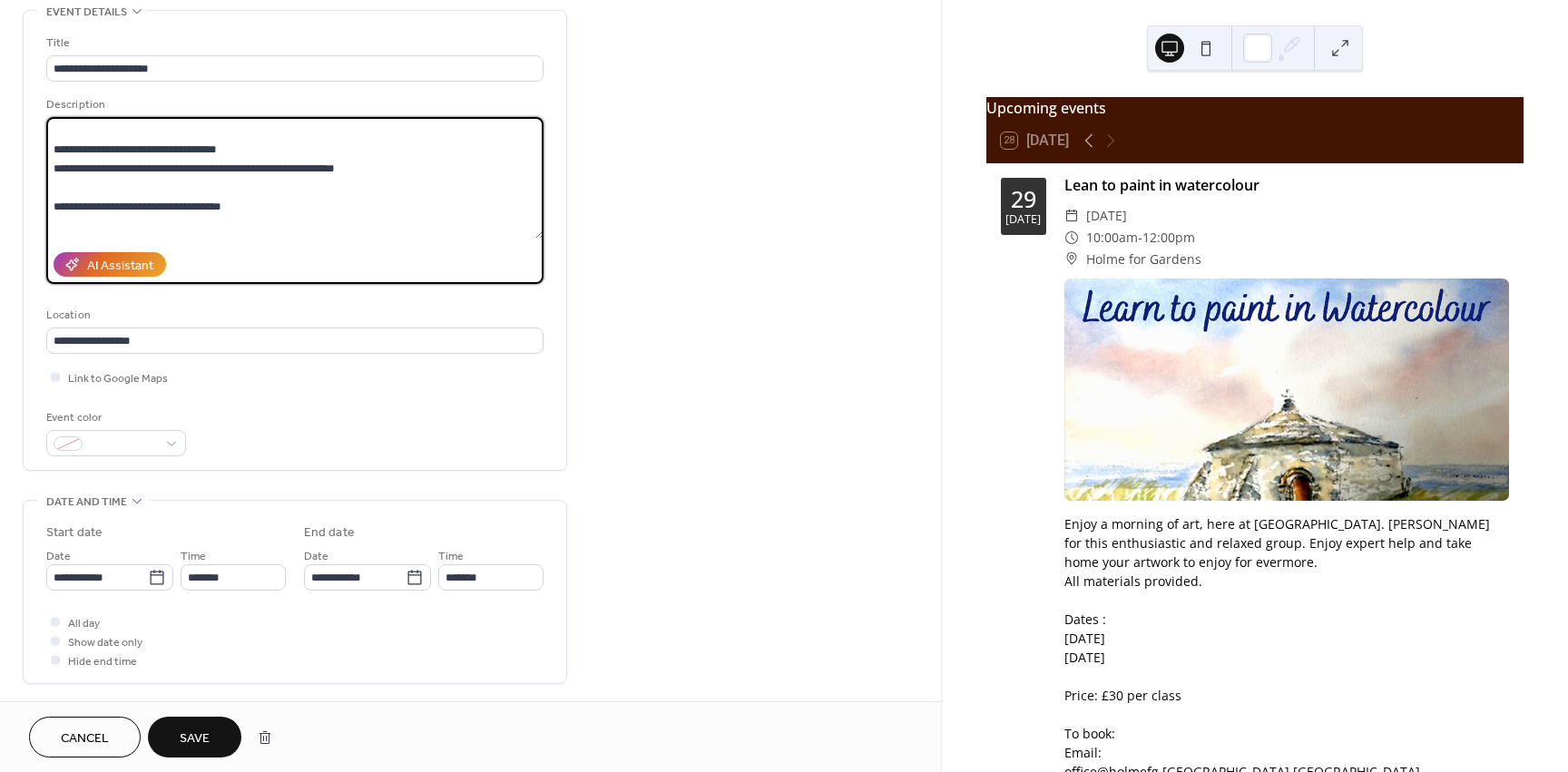 type on "**********" 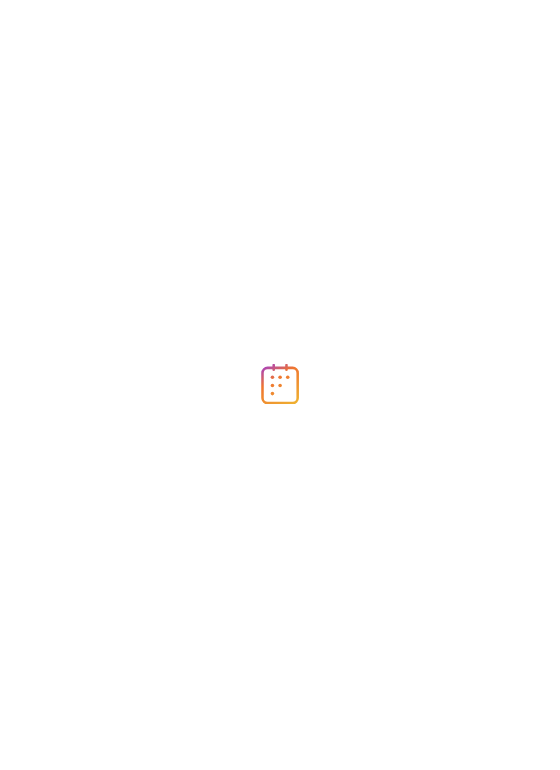 scroll, scrollTop: 0, scrollLeft: 0, axis: both 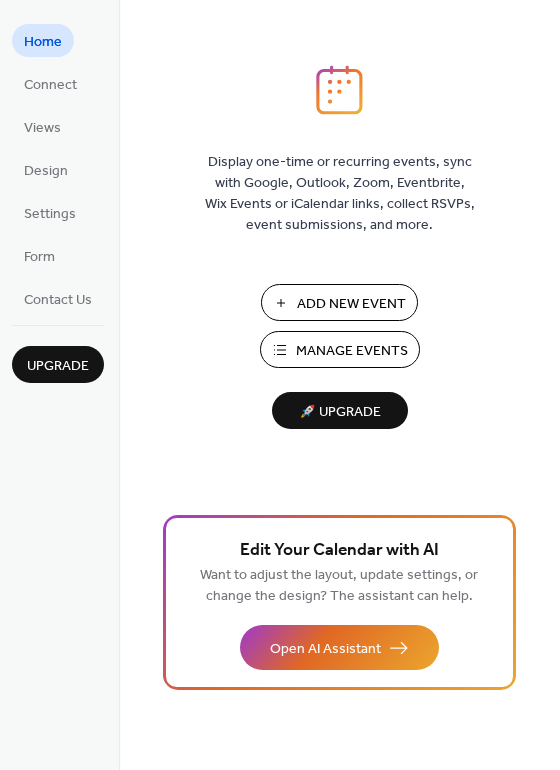 click on "Manage Events" at bounding box center [352, 351] 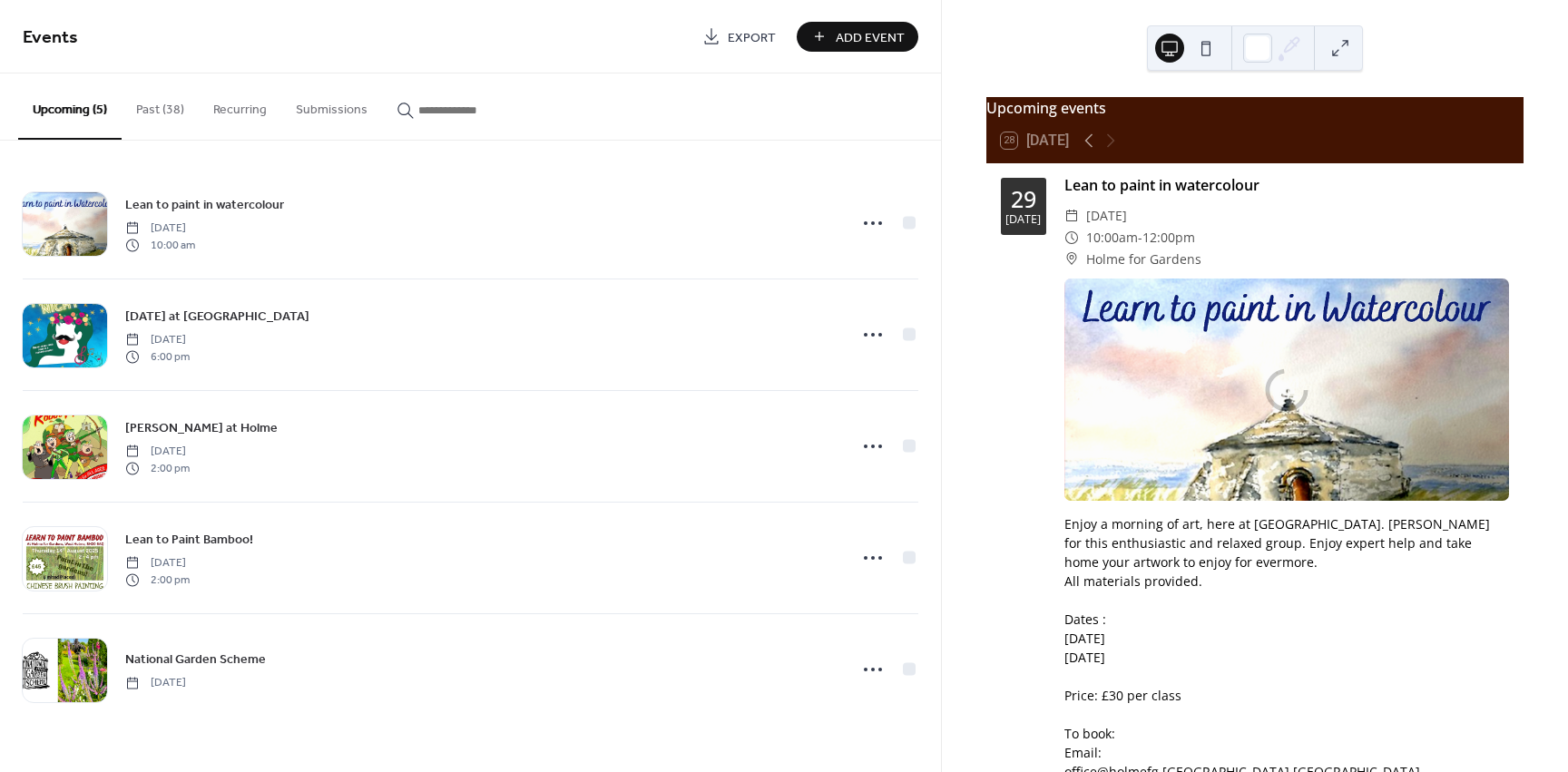 scroll, scrollTop: 0, scrollLeft: 0, axis: both 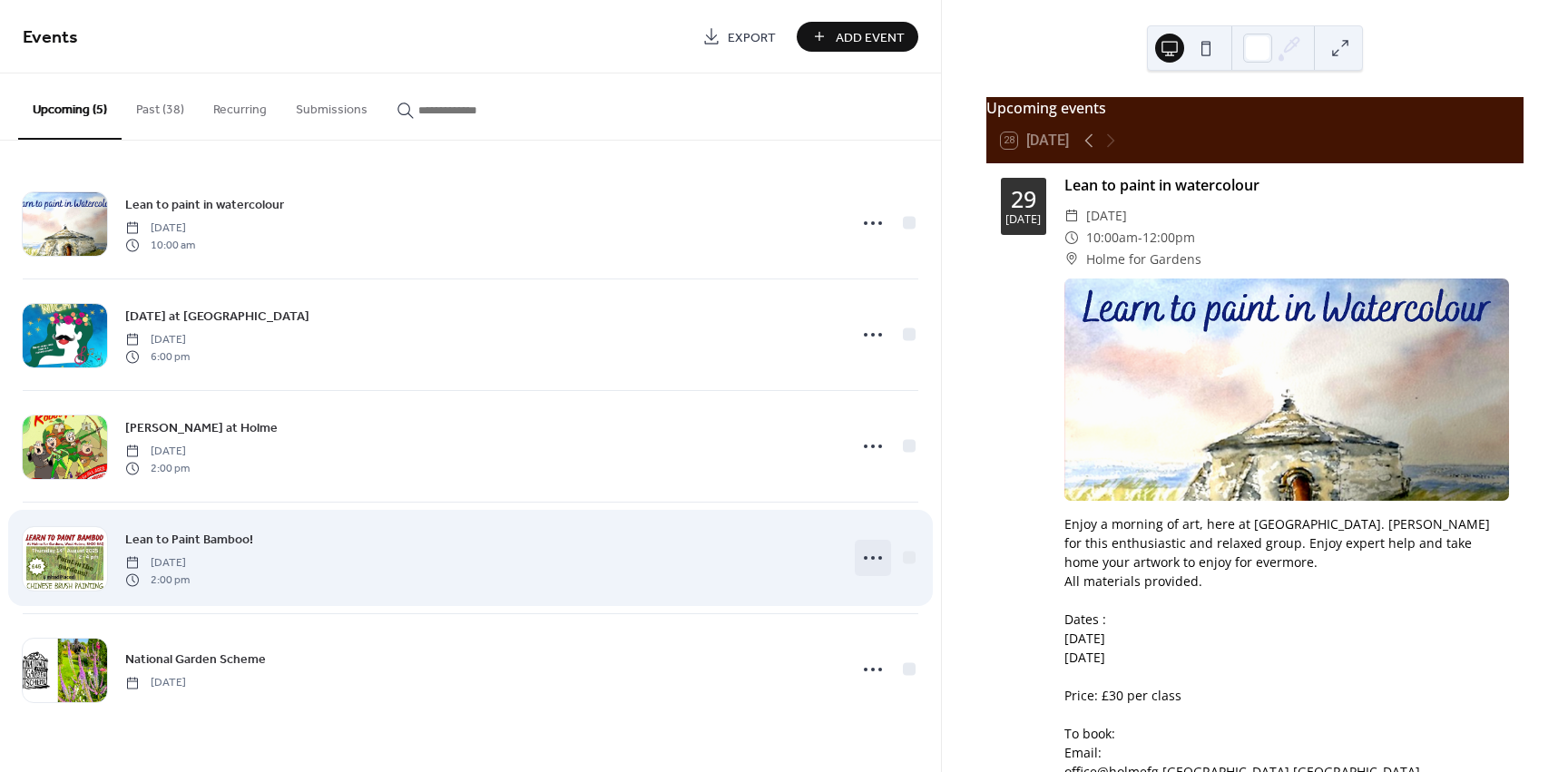 click 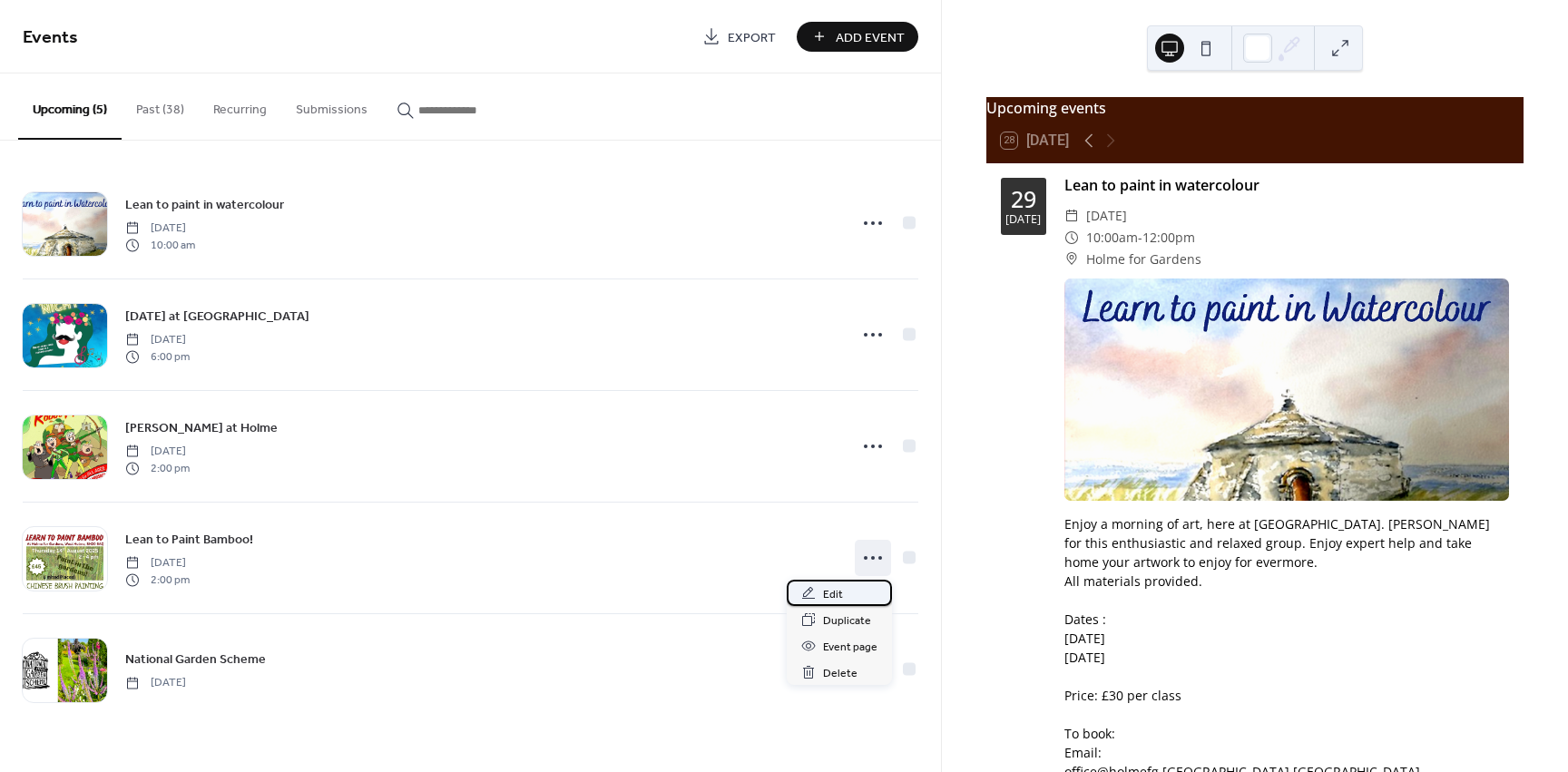 click on "Edit" at bounding box center (833, 594) 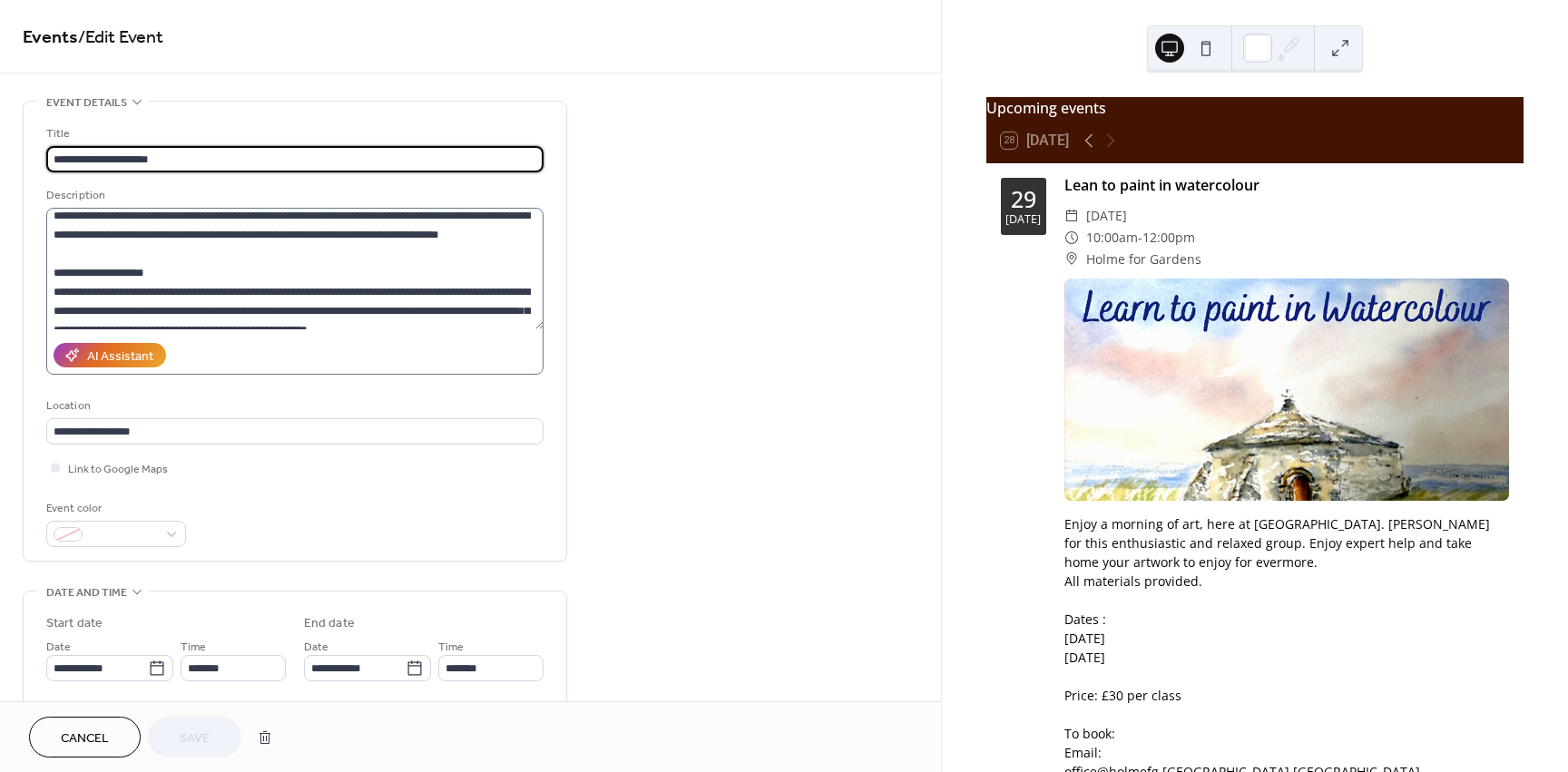scroll, scrollTop: 438, scrollLeft: 0, axis: vertical 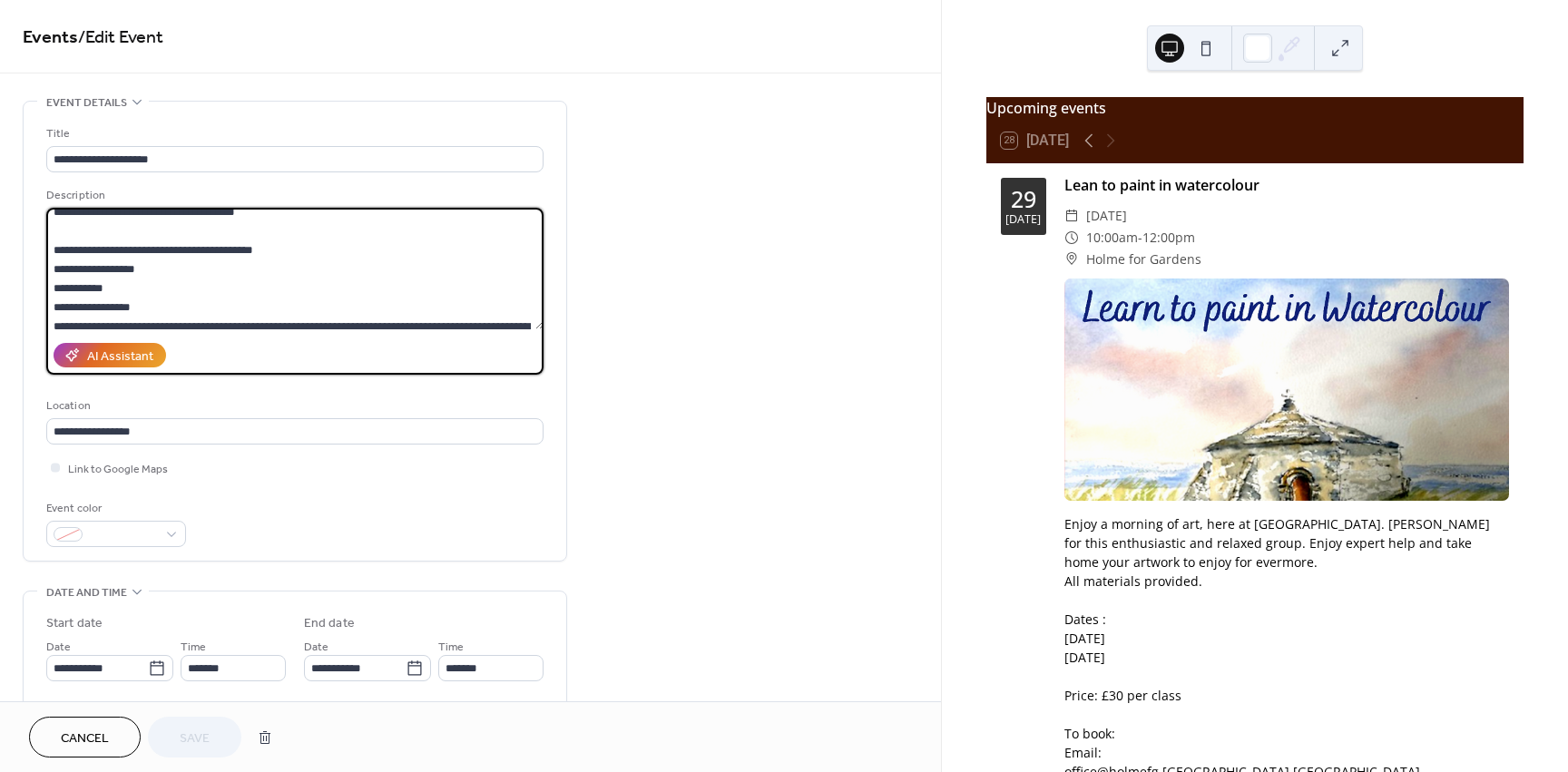 click at bounding box center (295, 269) 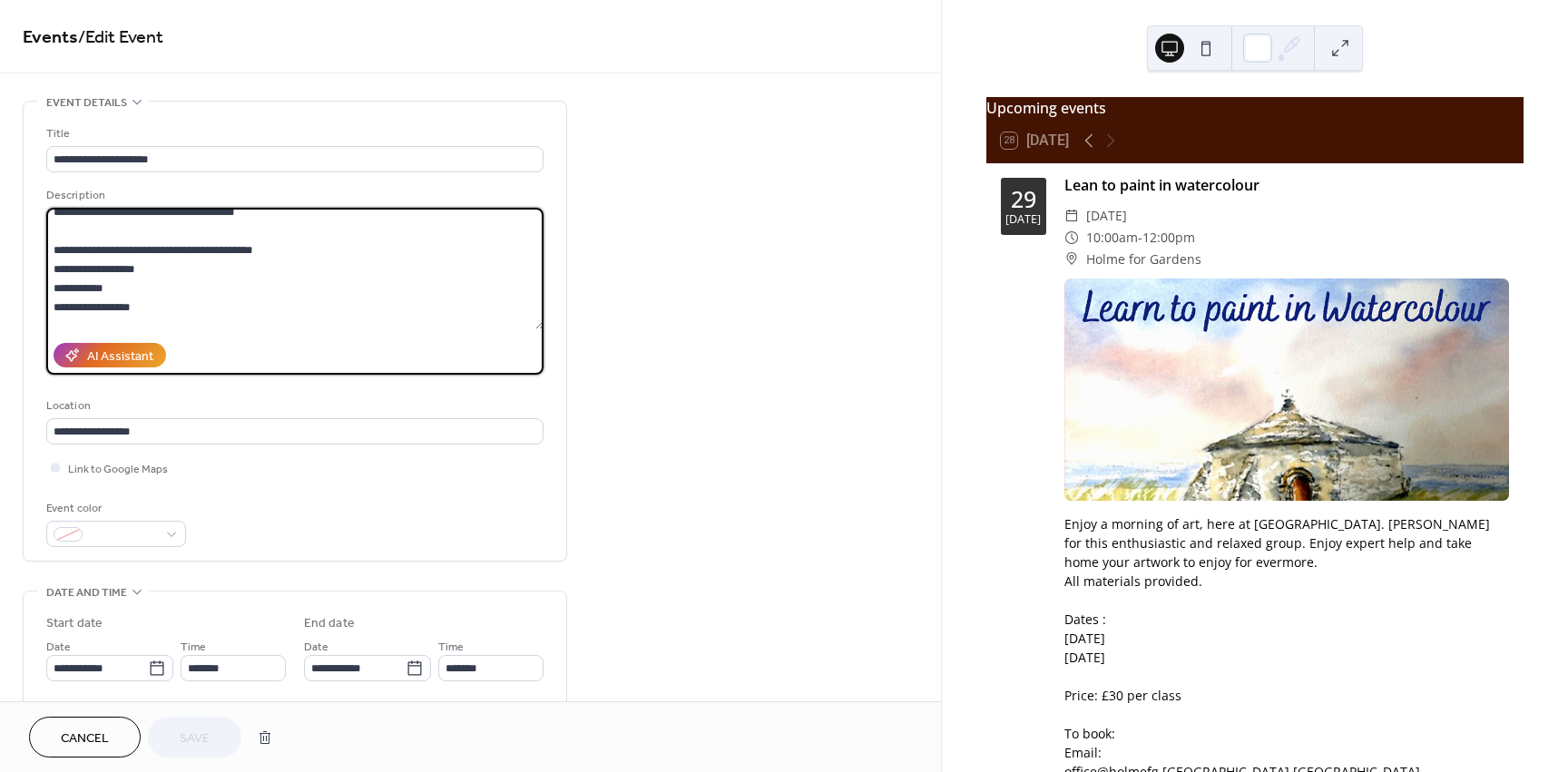 scroll, scrollTop: 264, scrollLeft: 0, axis: vertical 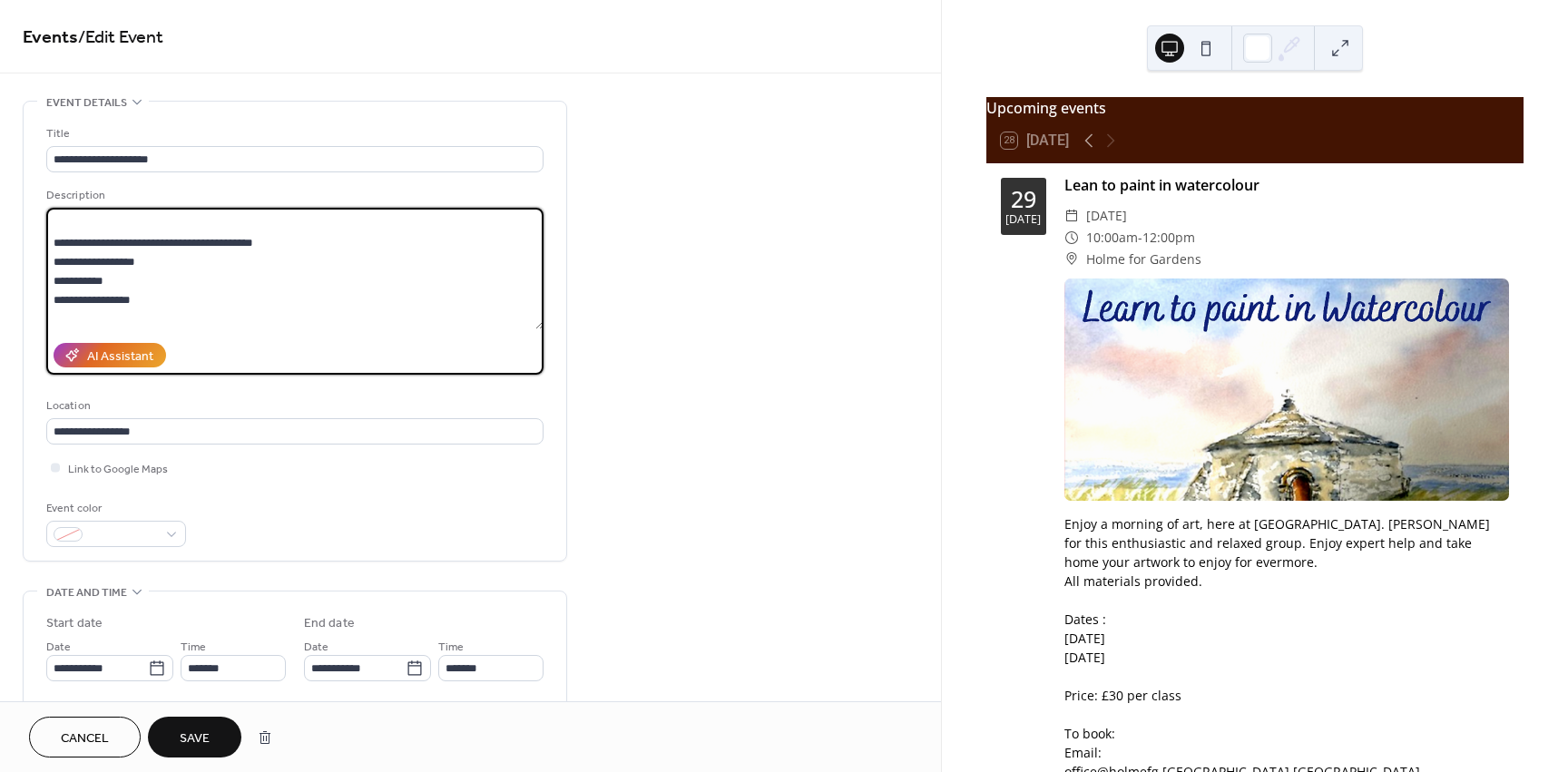 type on "**********" 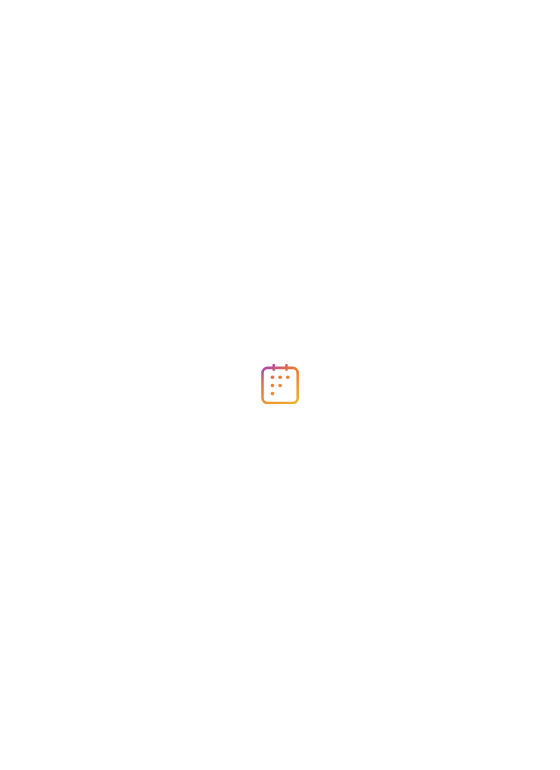 scroll, scrollTop: 0, scrollLeft: 0, axis: both 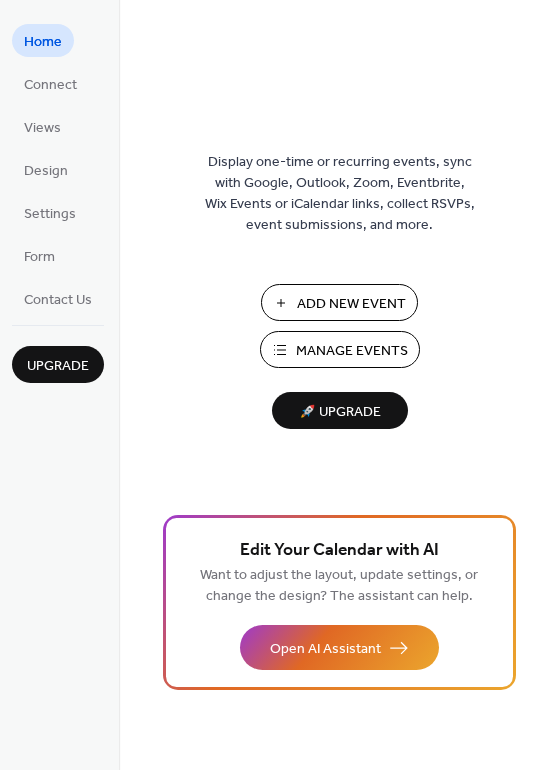 click on "Manage Events" at bounding box center [352, 351] 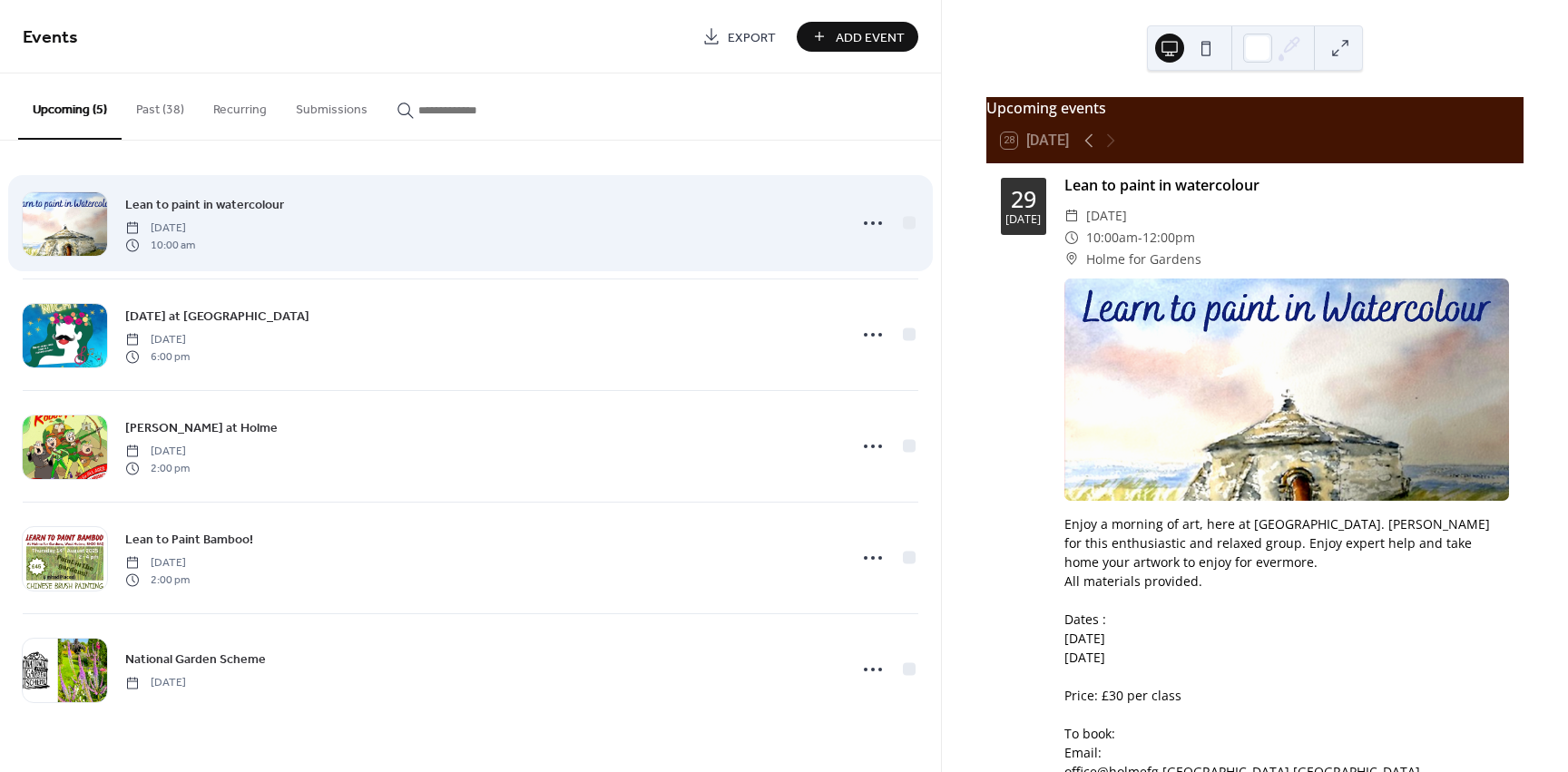 scroll, scrollTop: 0, scrollLeft: 0, axis: both 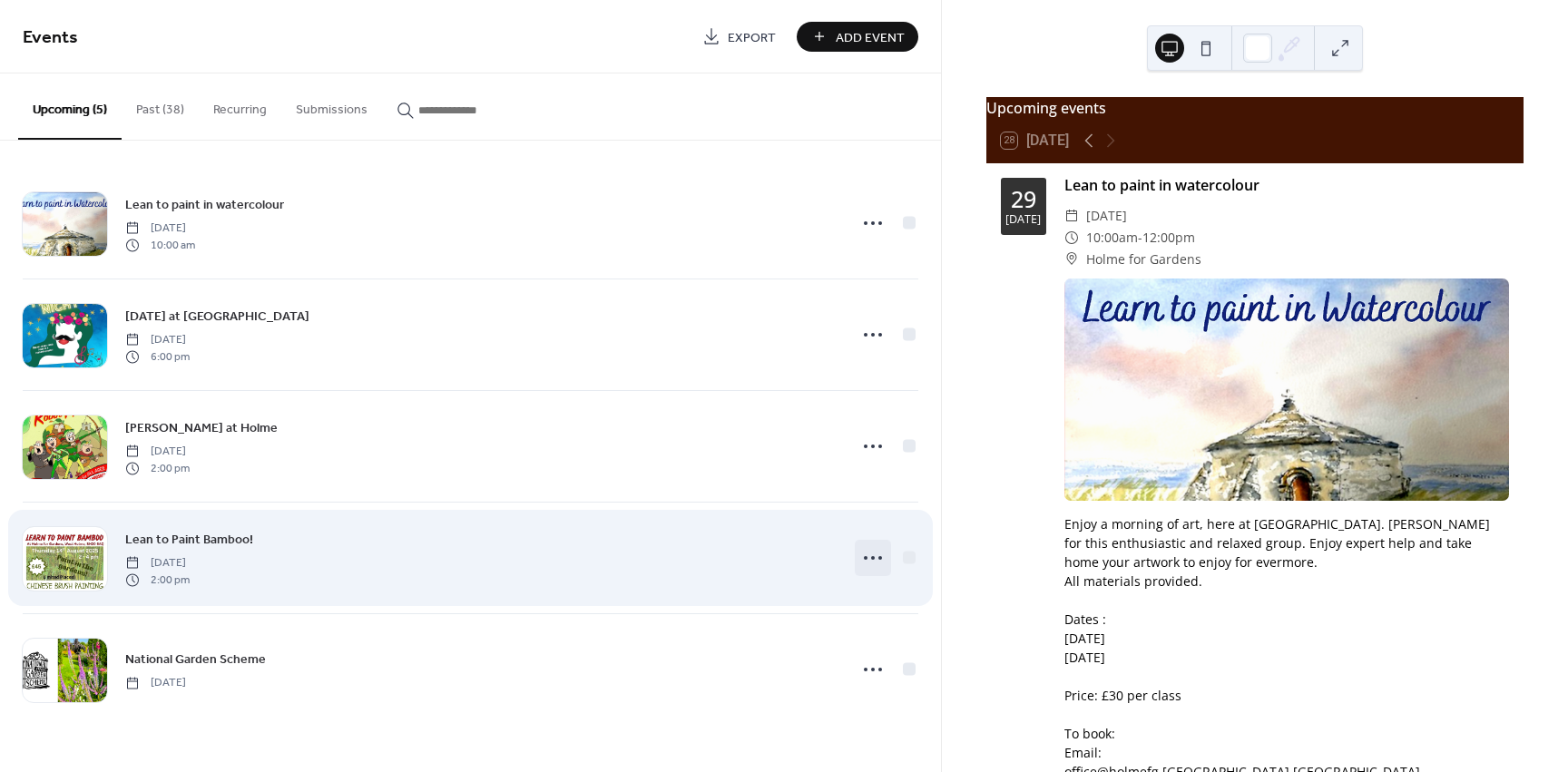 click 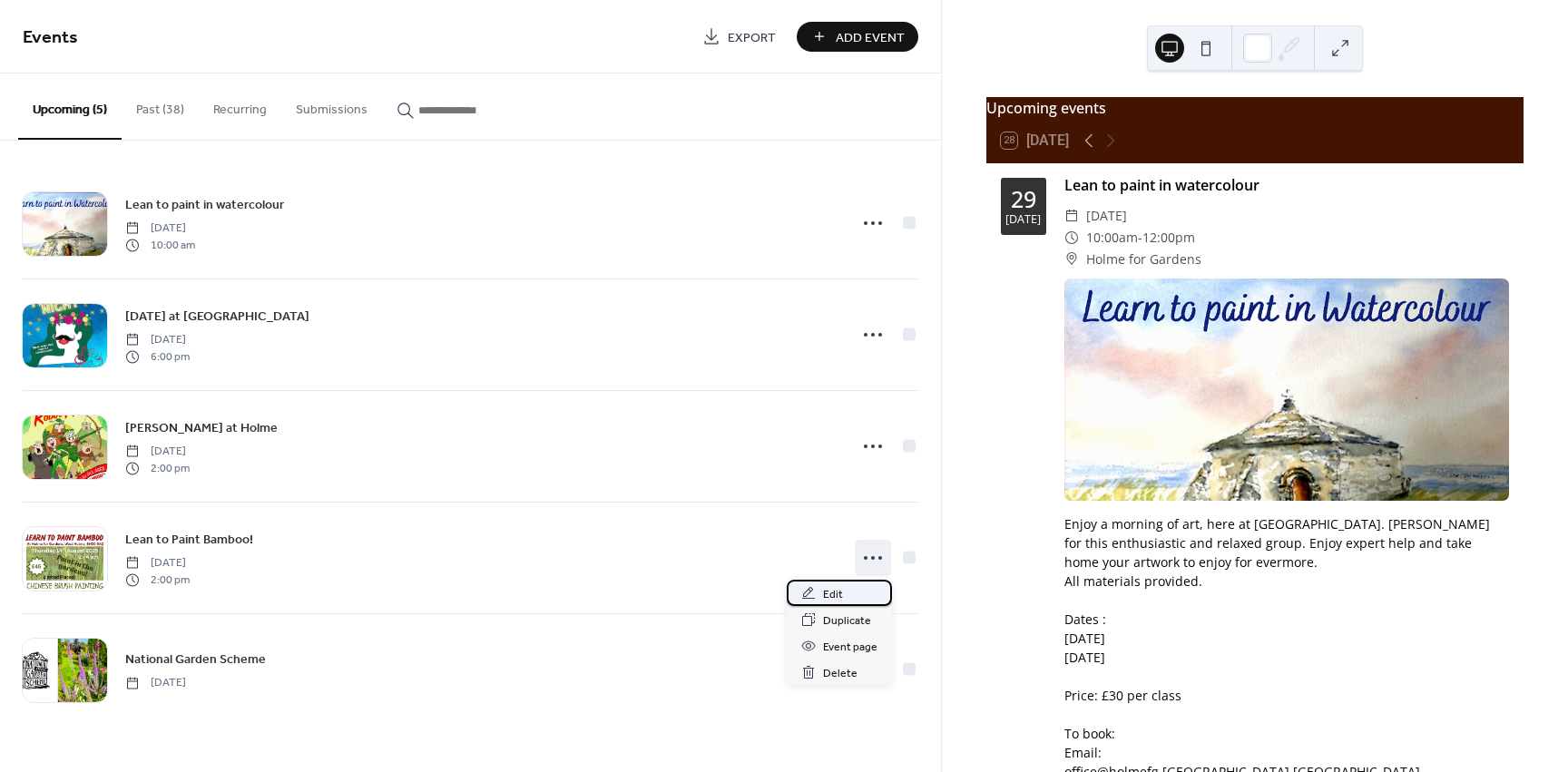 click on "Edit" at bounding box center (833, 594) 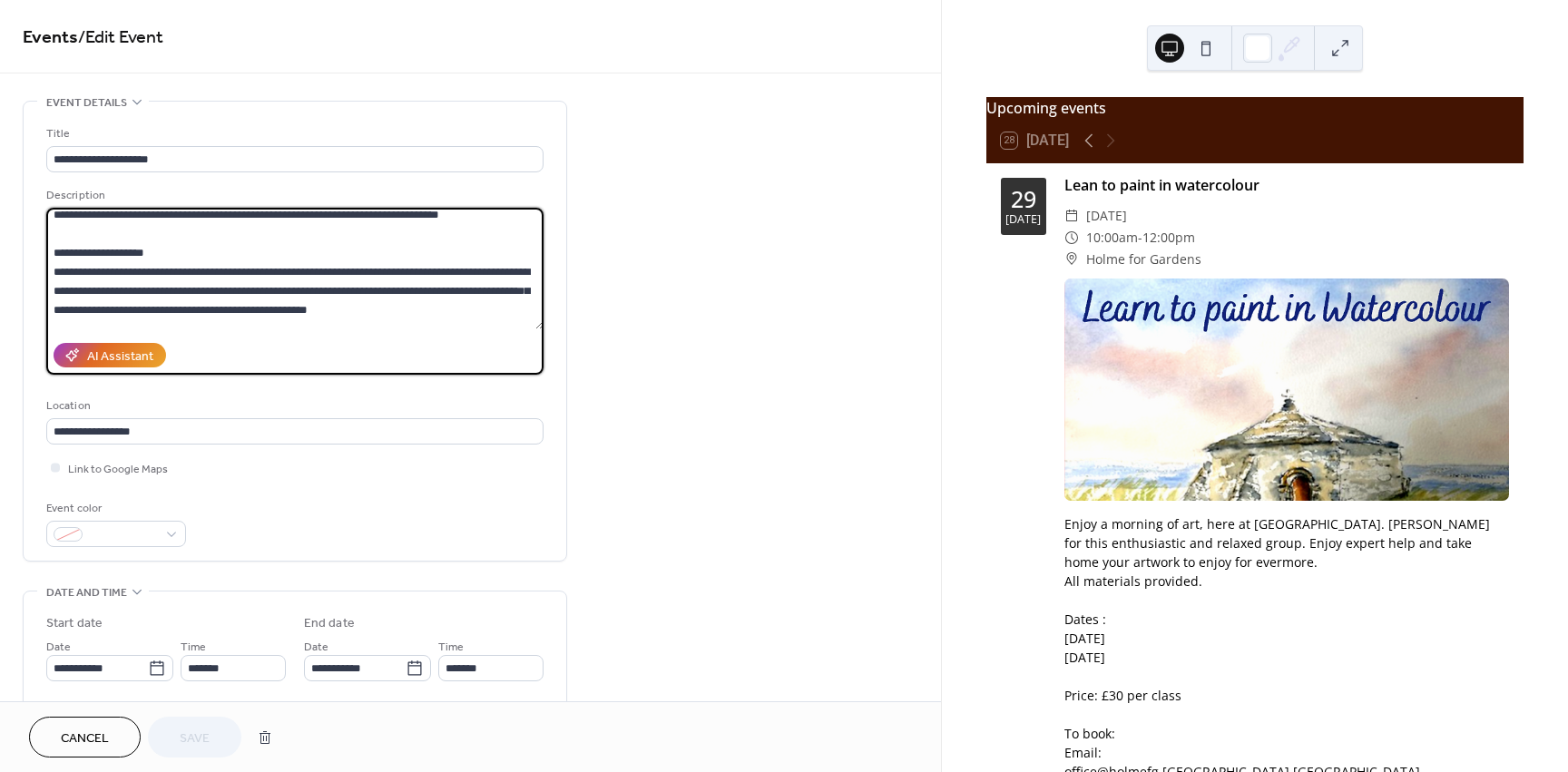 scroll, scrollTop: 0, scrollLeft: 0, axis: both 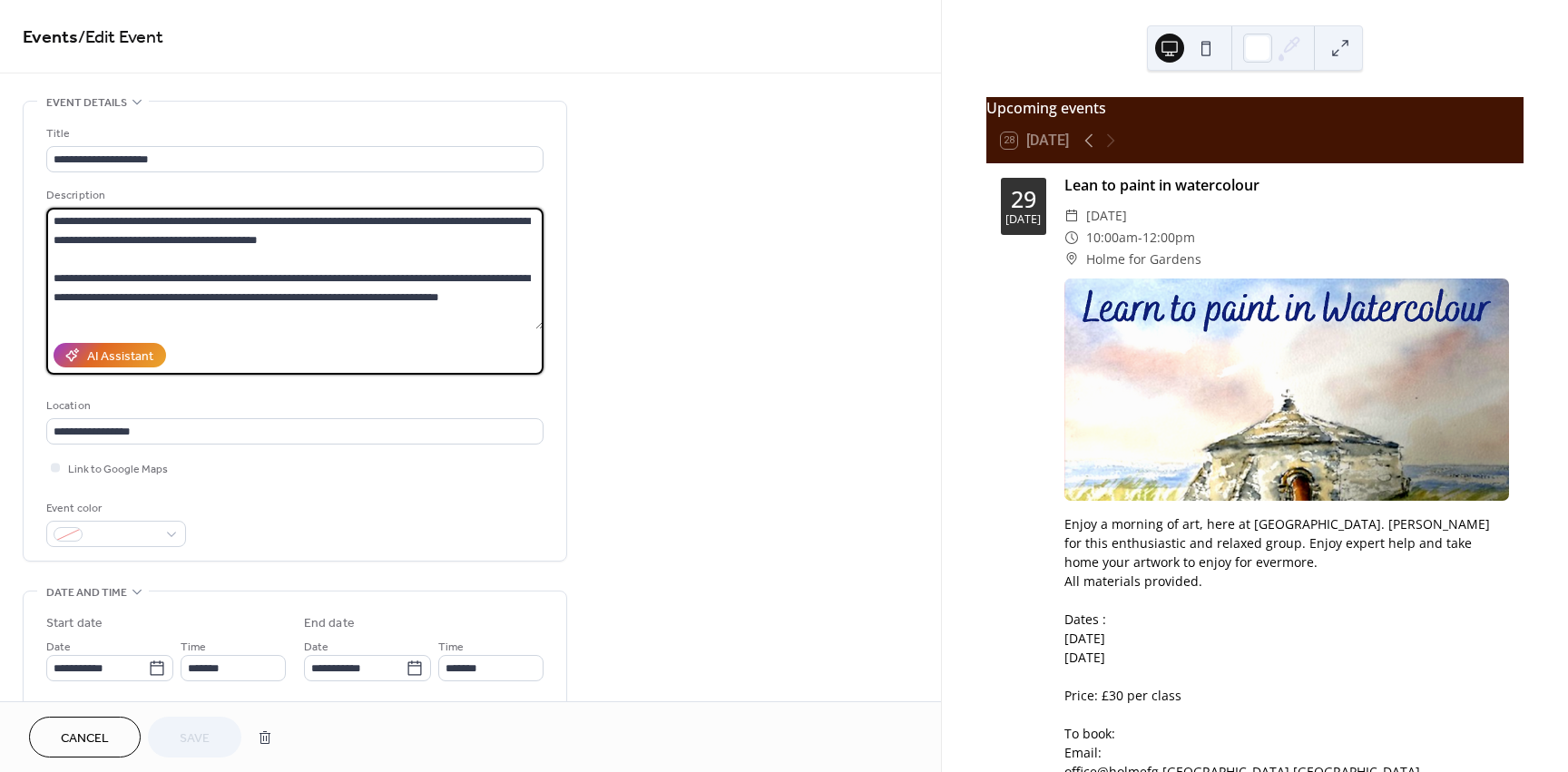 drag, startPoint x: 475, startPoint y: 307, endPoint x: 32, endPoint y: 46, distance: 514.16923 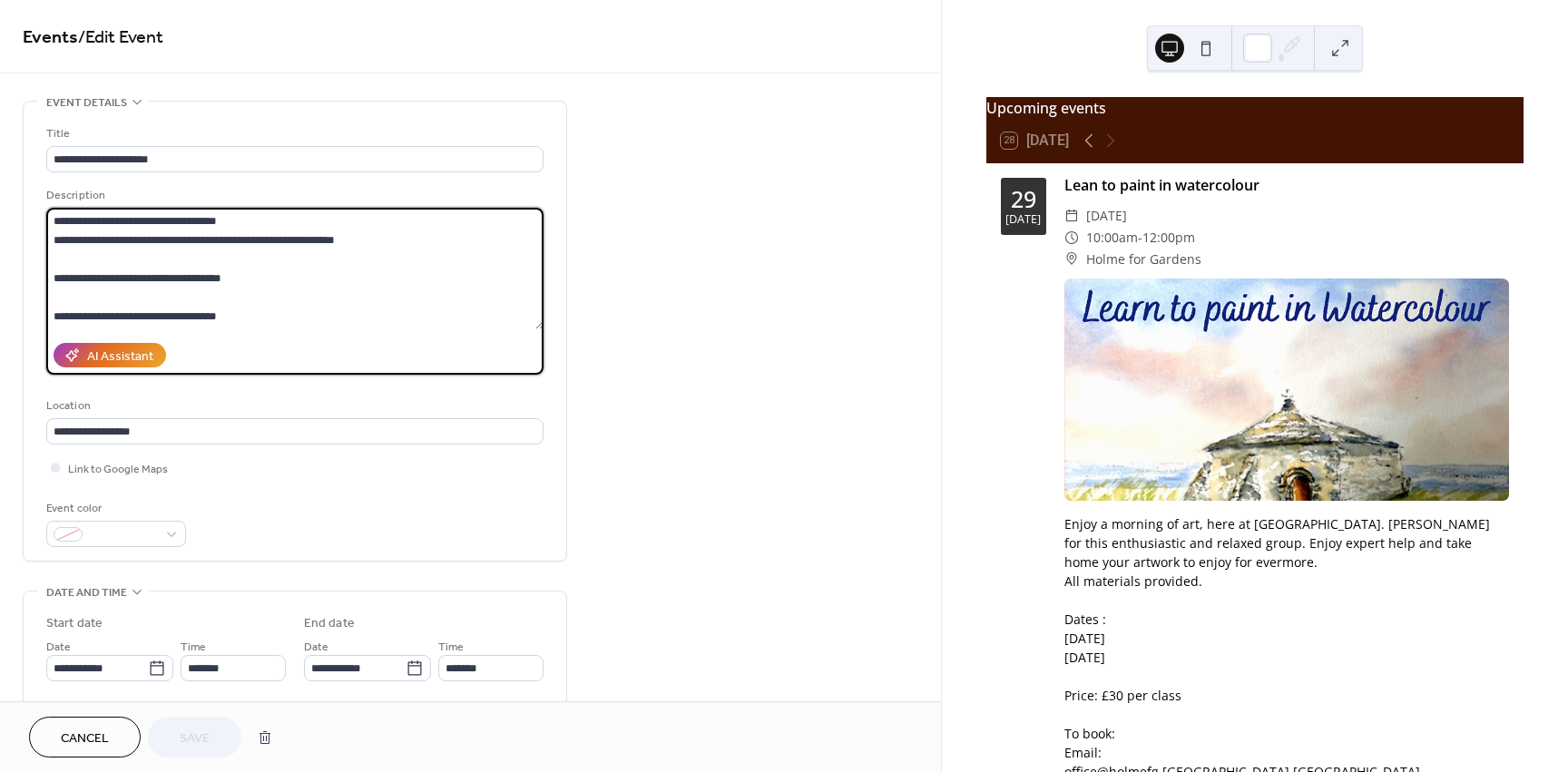 drag, startPoint x: 56, startPoint y: 216, endPoint x: 514, endPoint y: 386, distance: 488.5325 